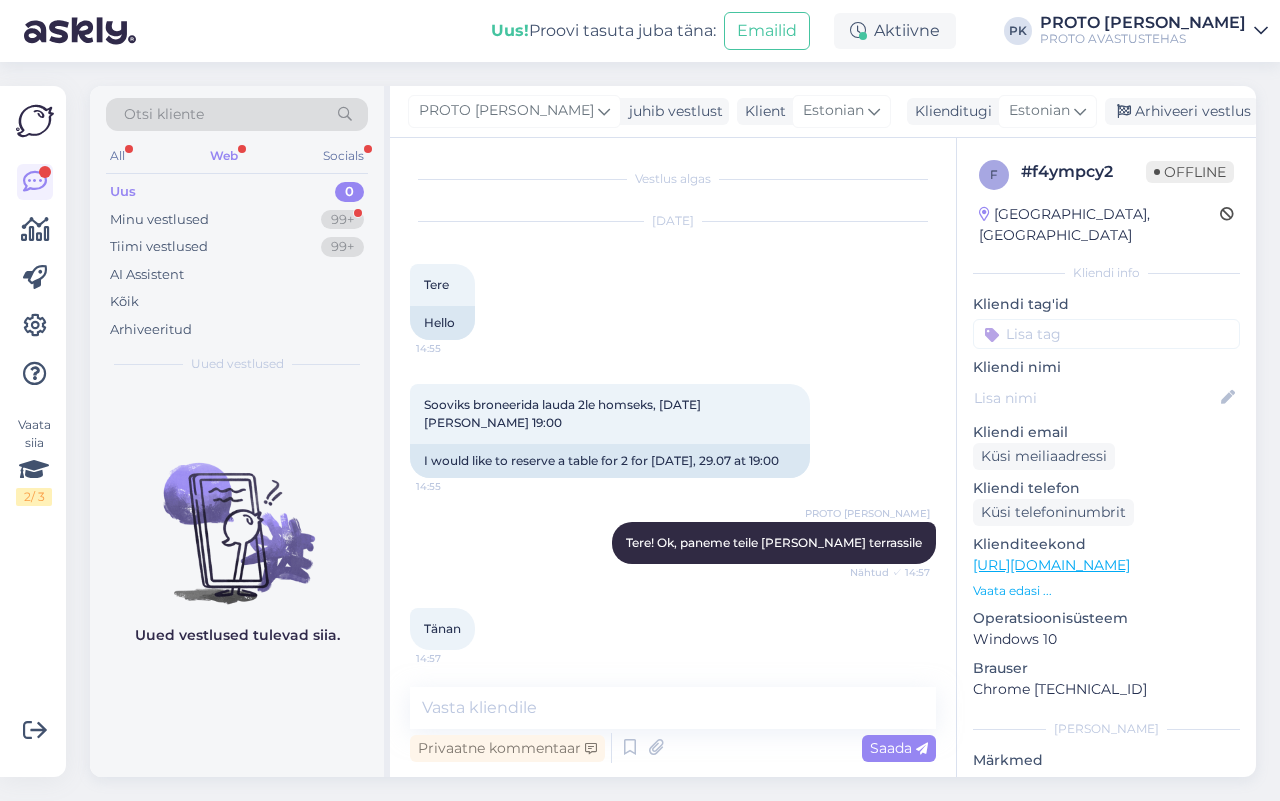 scroll, scrollTop: 0, scrollLeft: 0, axis: both 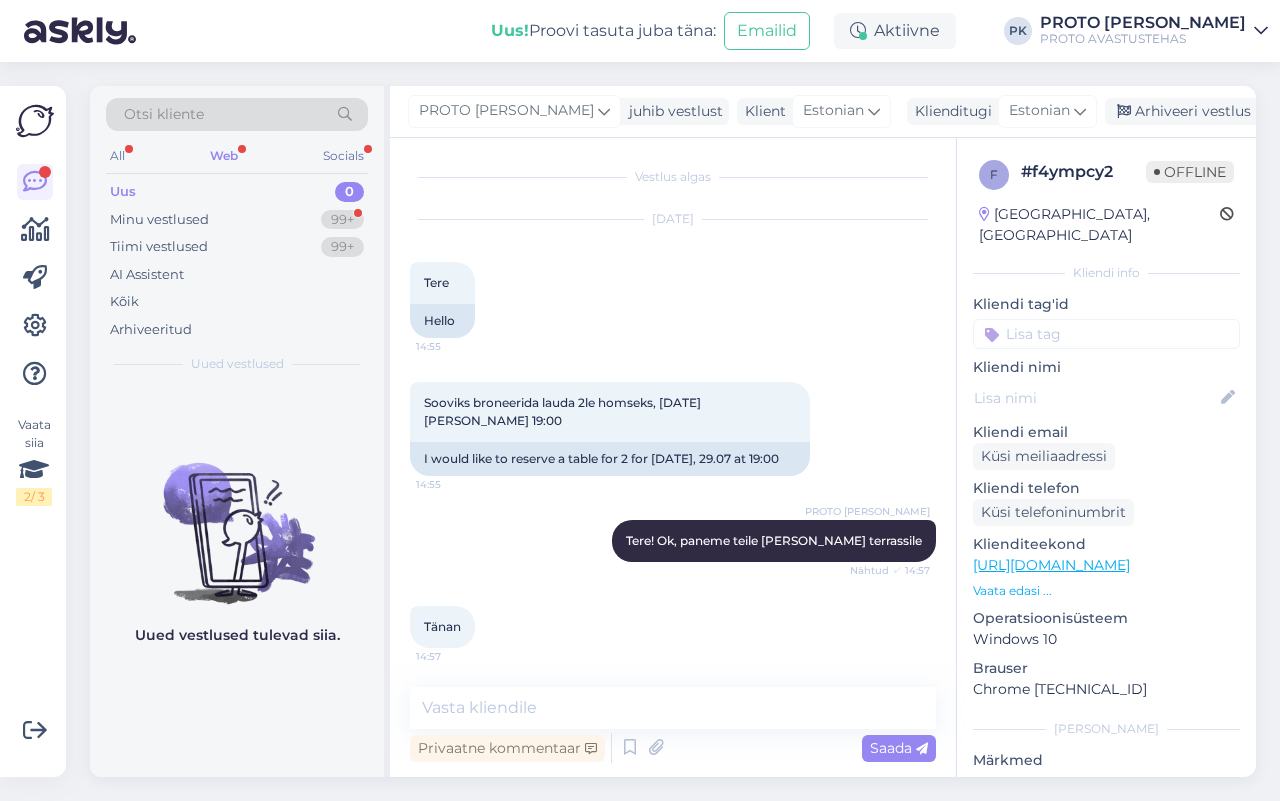 click on "Uus" at bounding box center [123, 192] 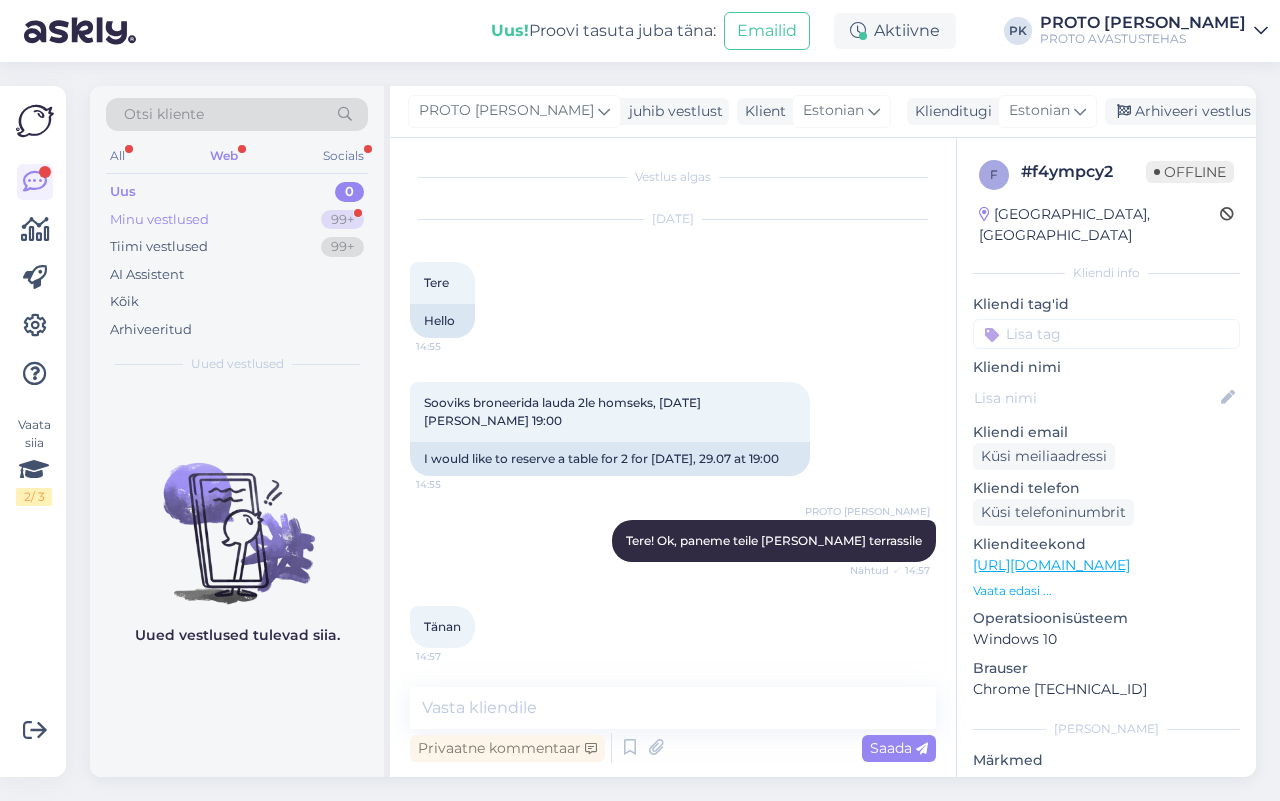 click on "Minu vestlused 99+" at bounding box center [237, 220] 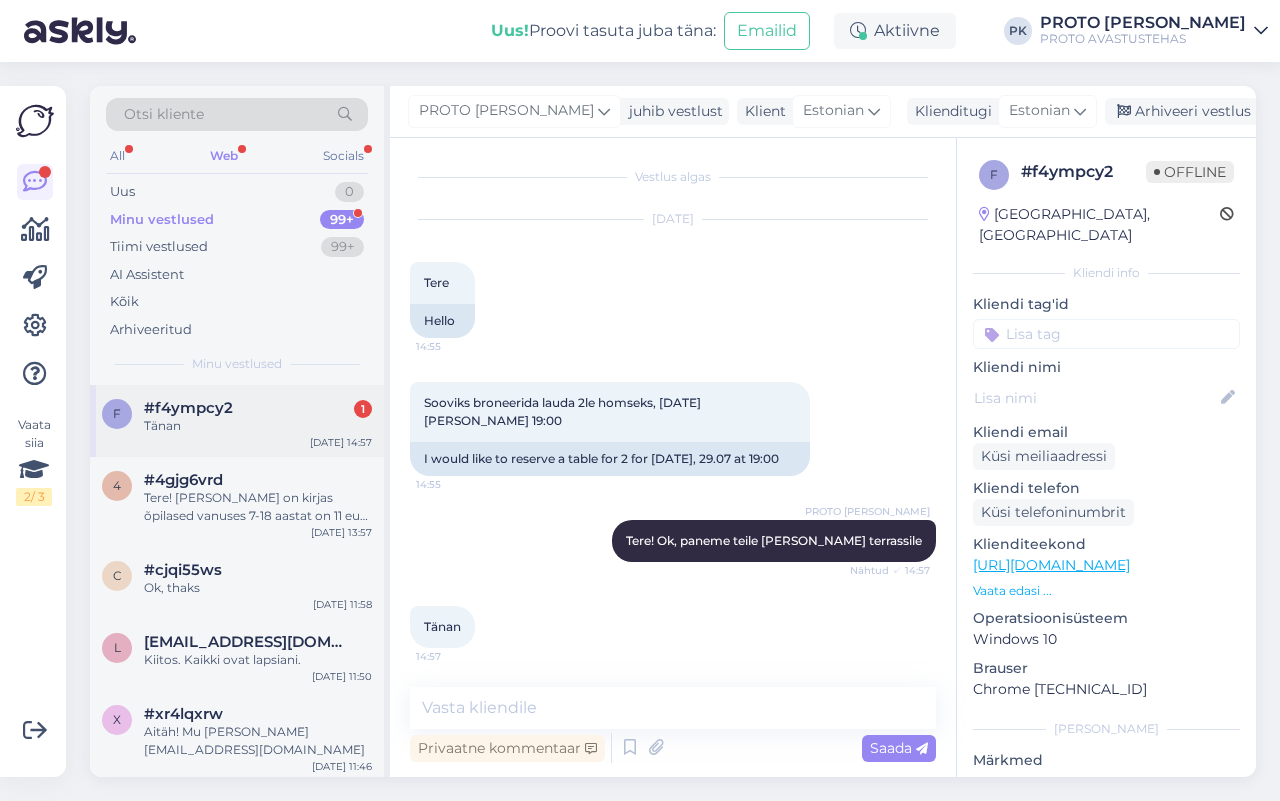 click on "#f4ympcy2 1" at bounding box center [258, 408] 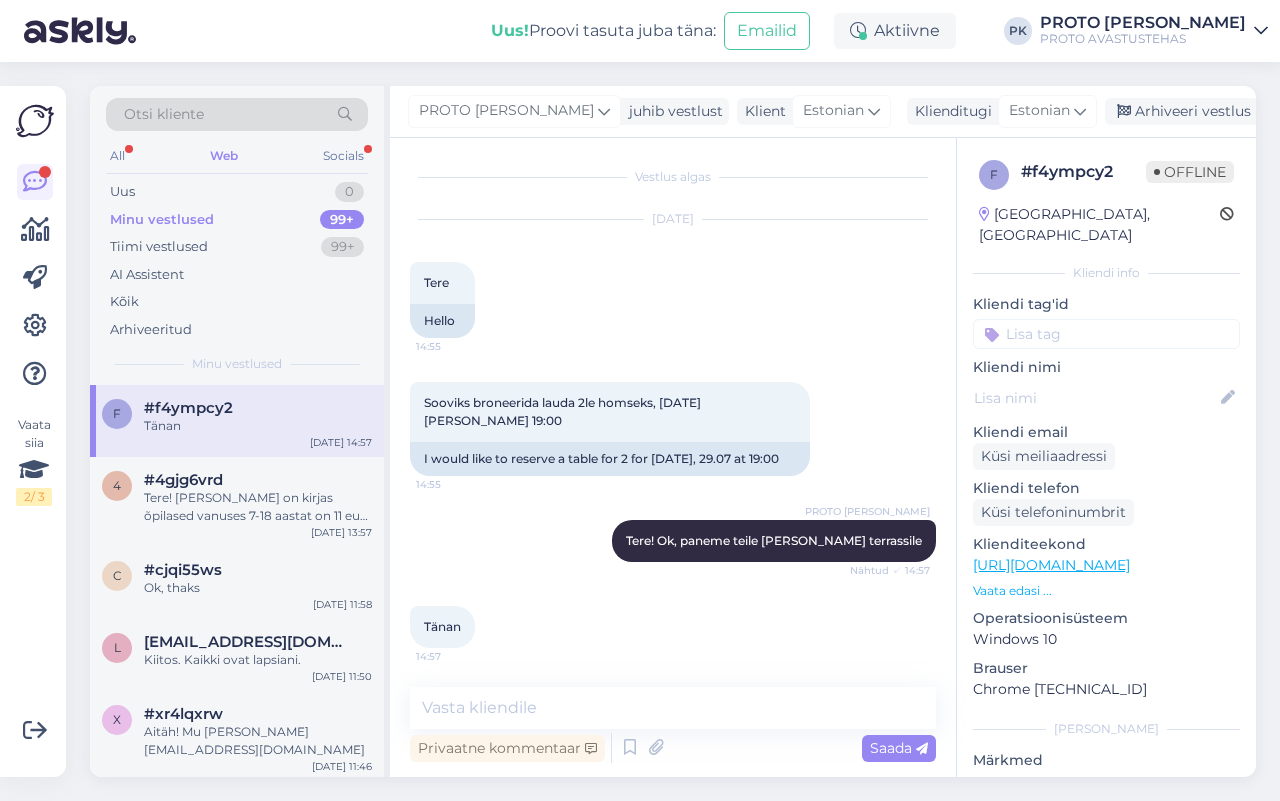 scroll, scrollTop: 2, scrollLeft: 0, axis: vertical 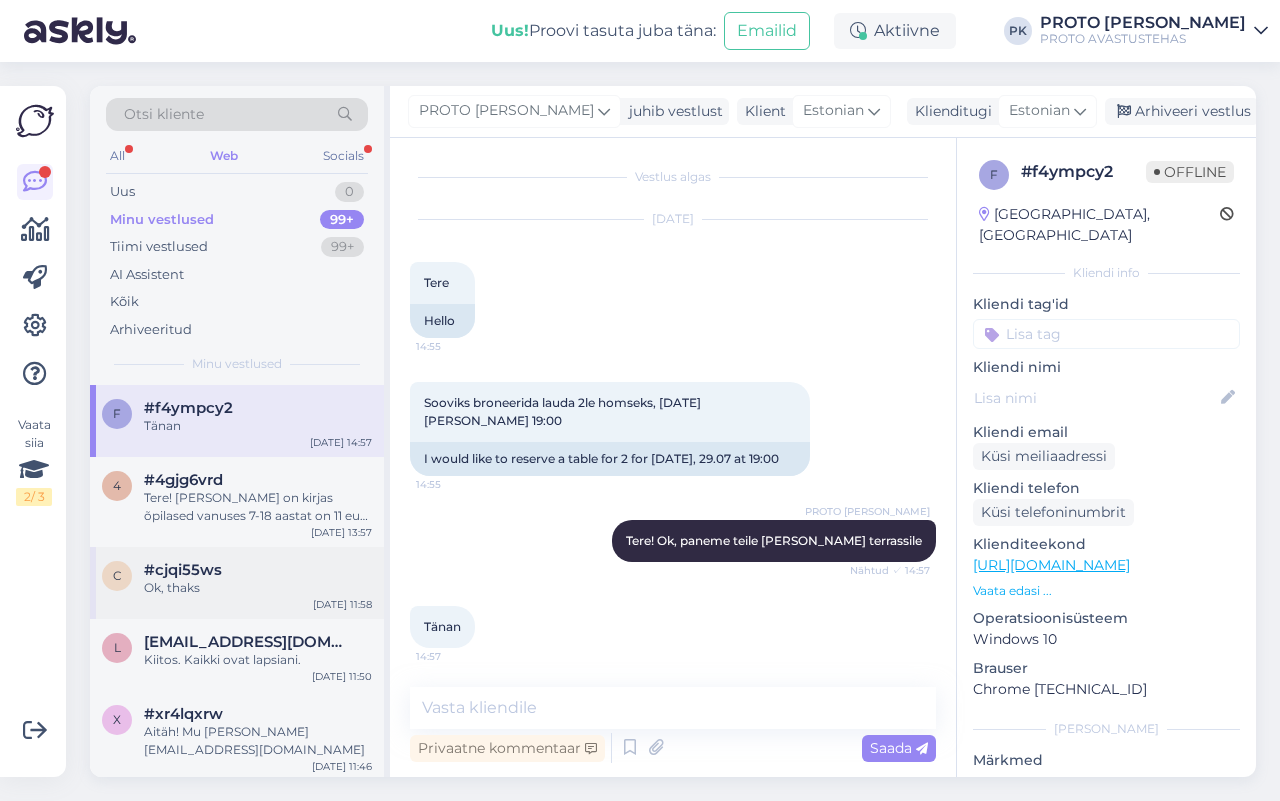 click on "#cjqi55ws" at bounding box center [183, 570] 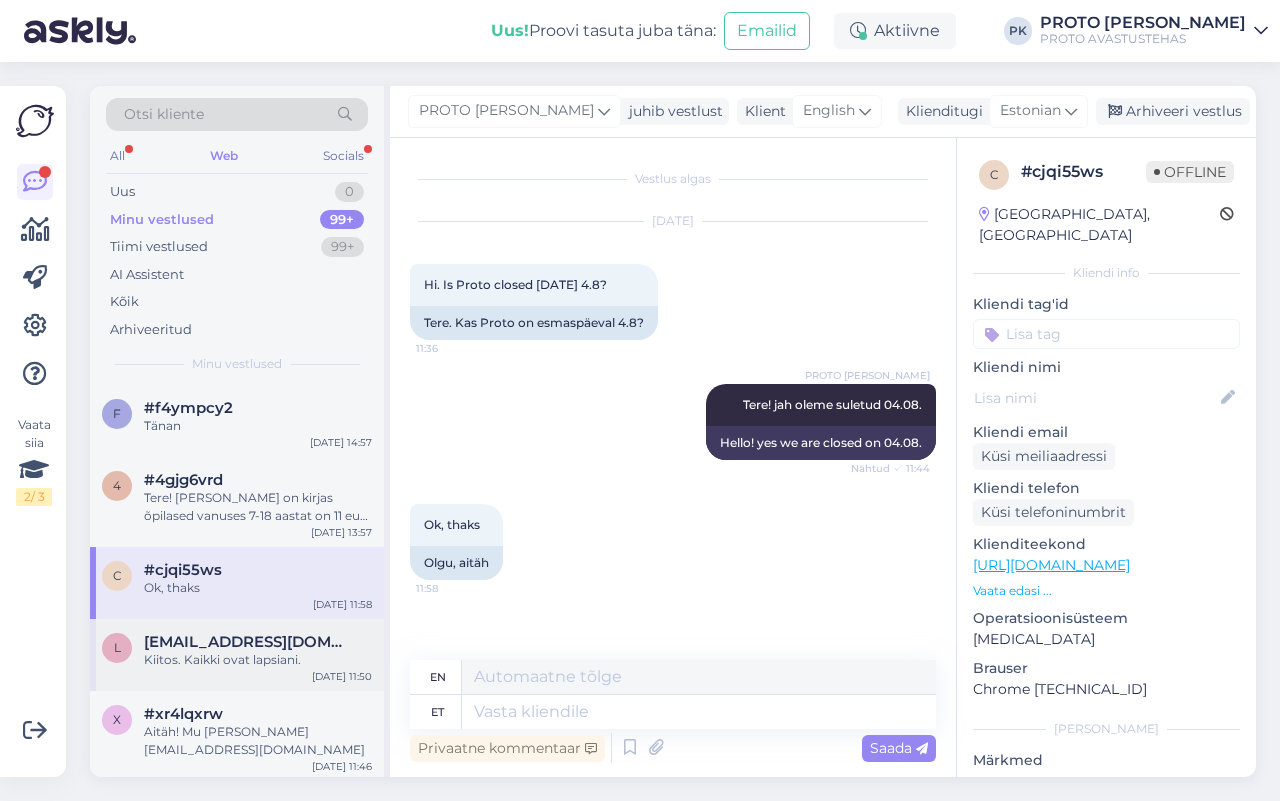 click on "Kiitos. Kaikki ovat lapsiani." at bounding box center [258, 660] 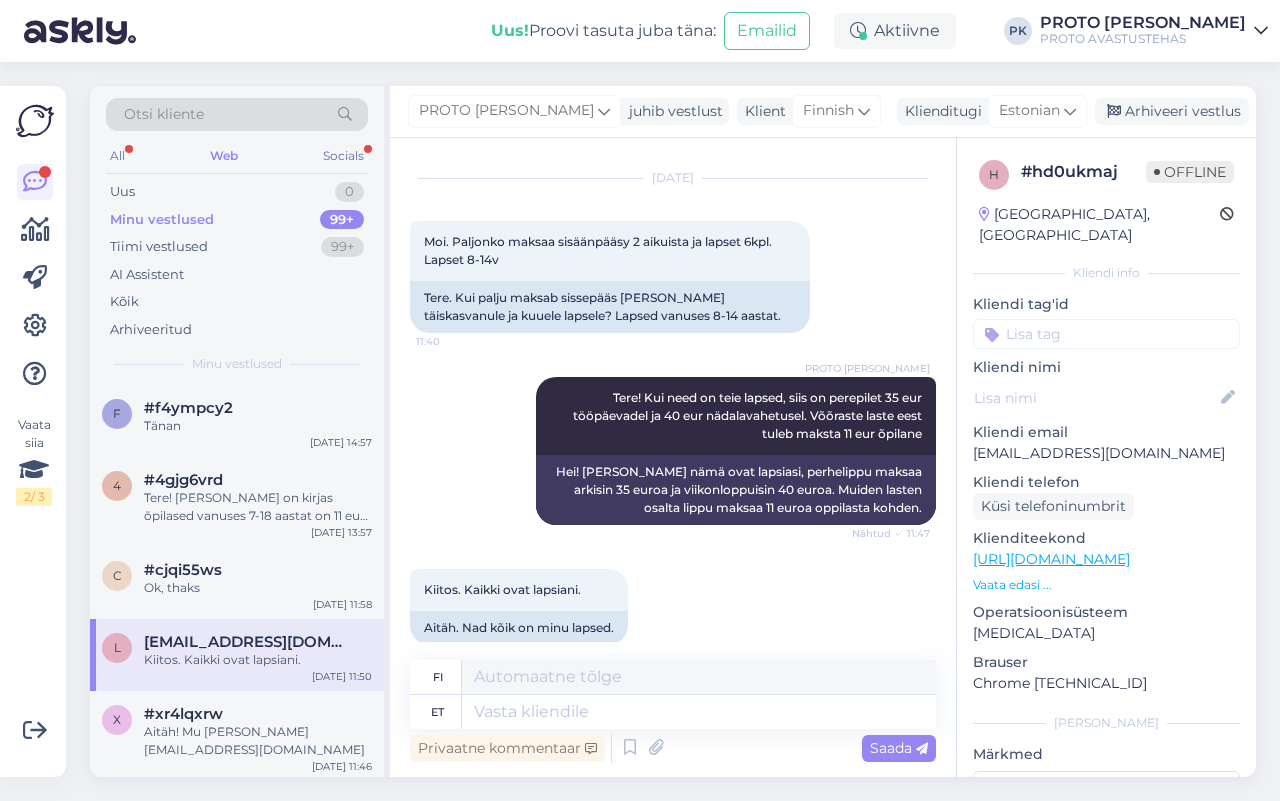scroll, scrollTop: 67, scrollLeft: 0, axis: vertical 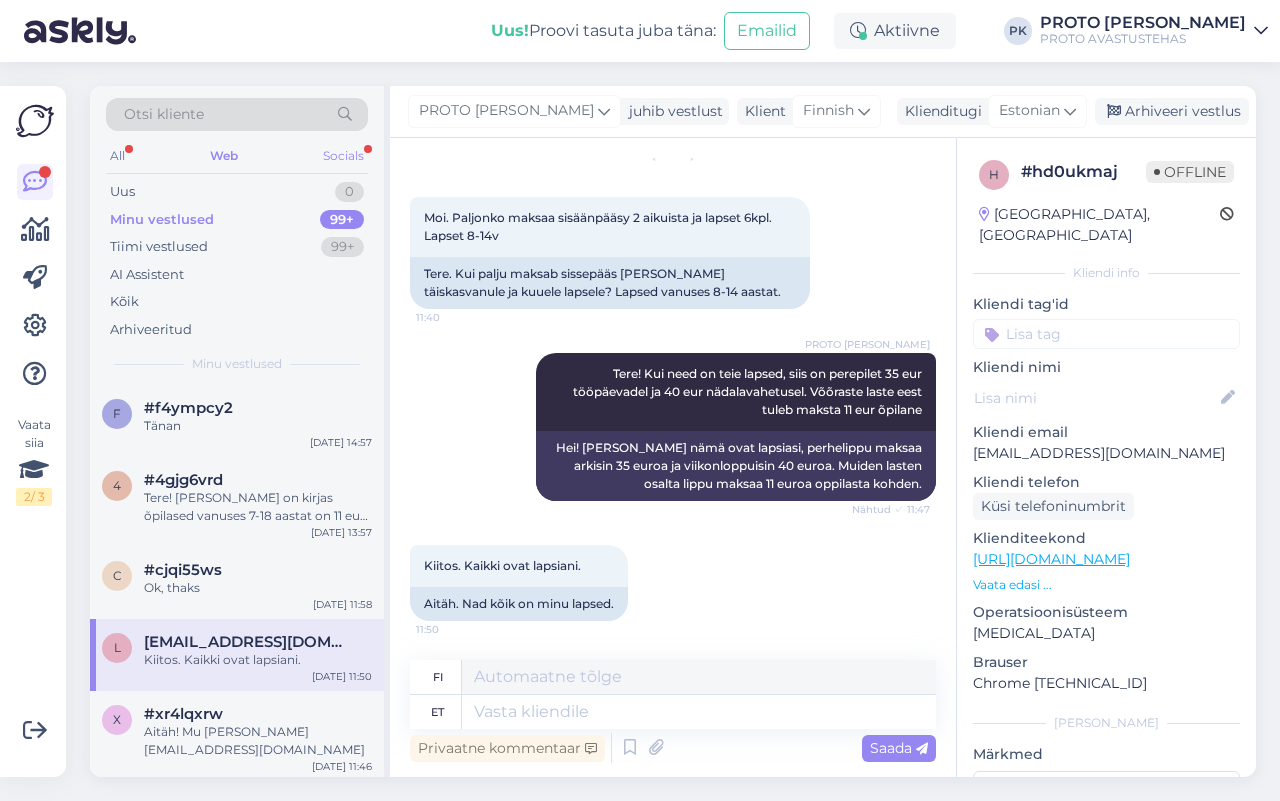 click on "Socials" at bounding box center (343, 156) 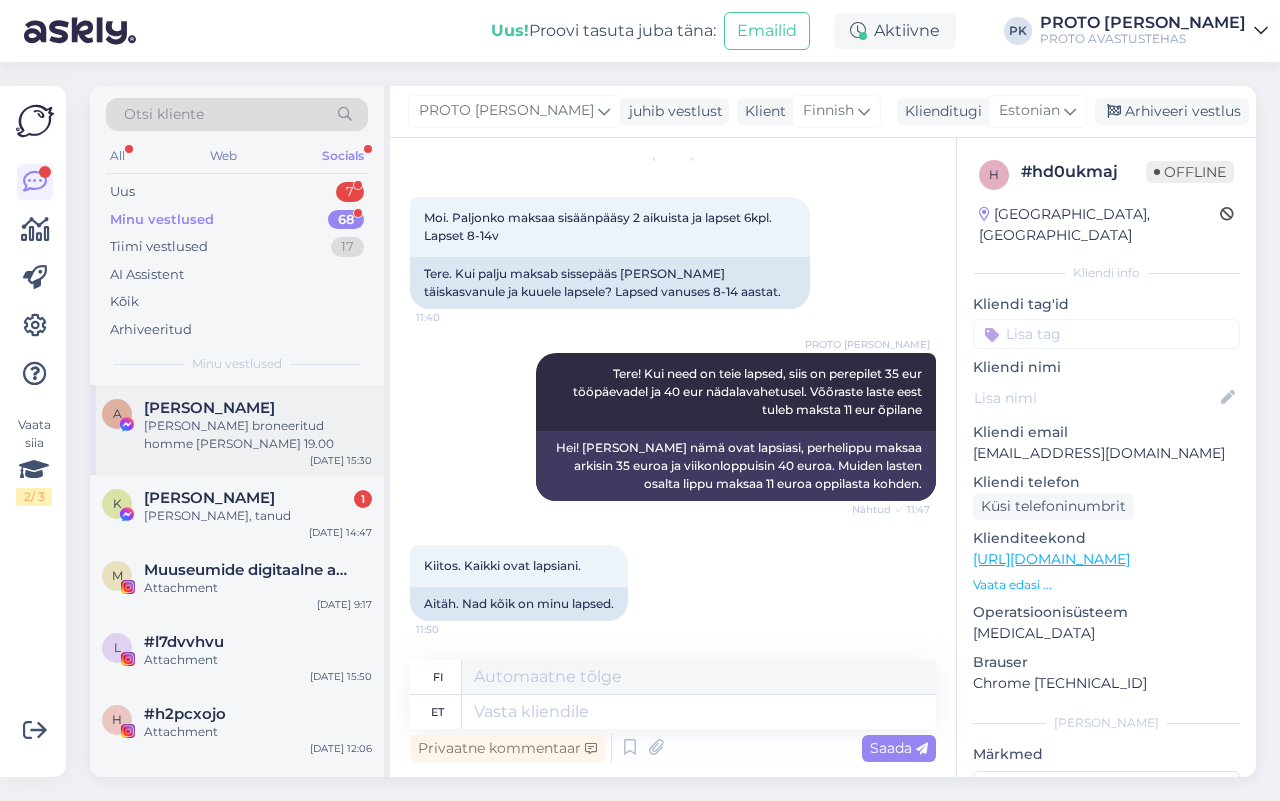 click on "[PERSON_NAME] broneeritud homme [PERSON_NAME] 19.00" at bounding box center (258, 435) 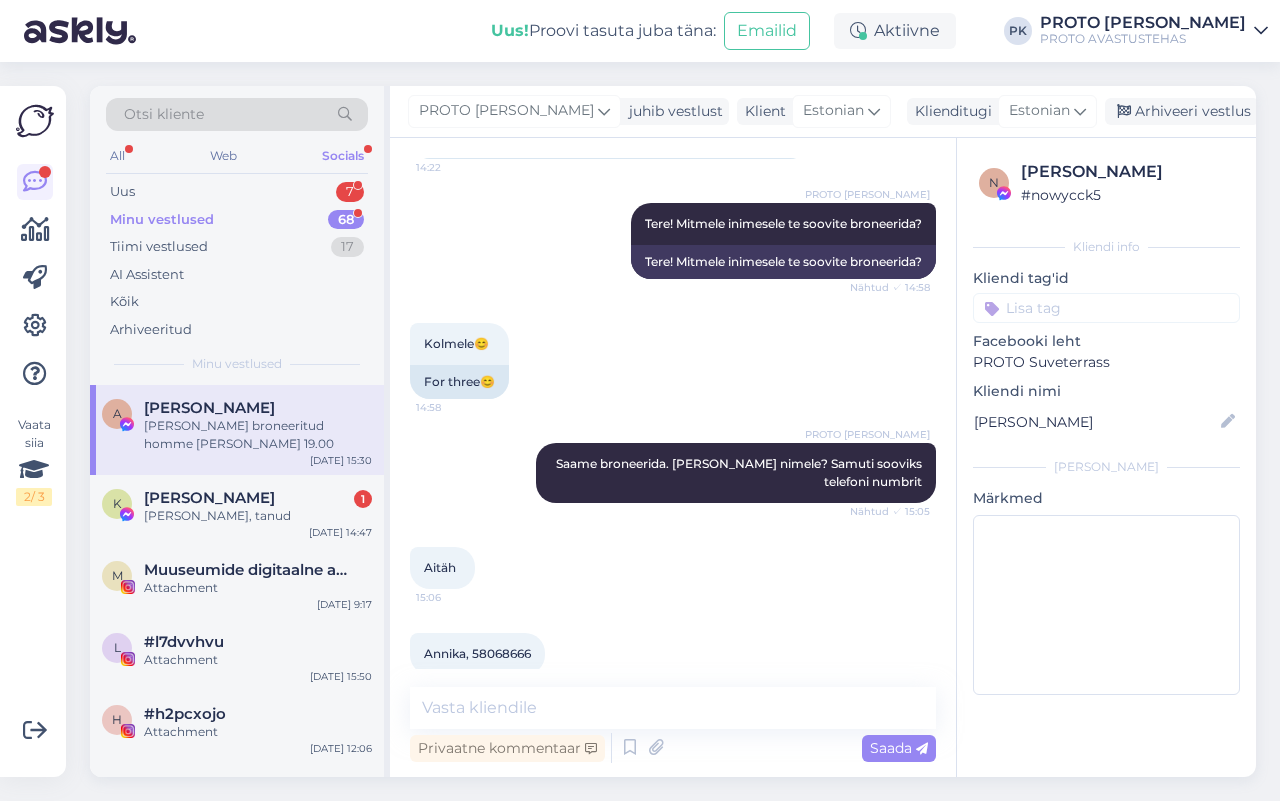 scroll, scrollTop: 0, scrollLeft: 0, axis: both 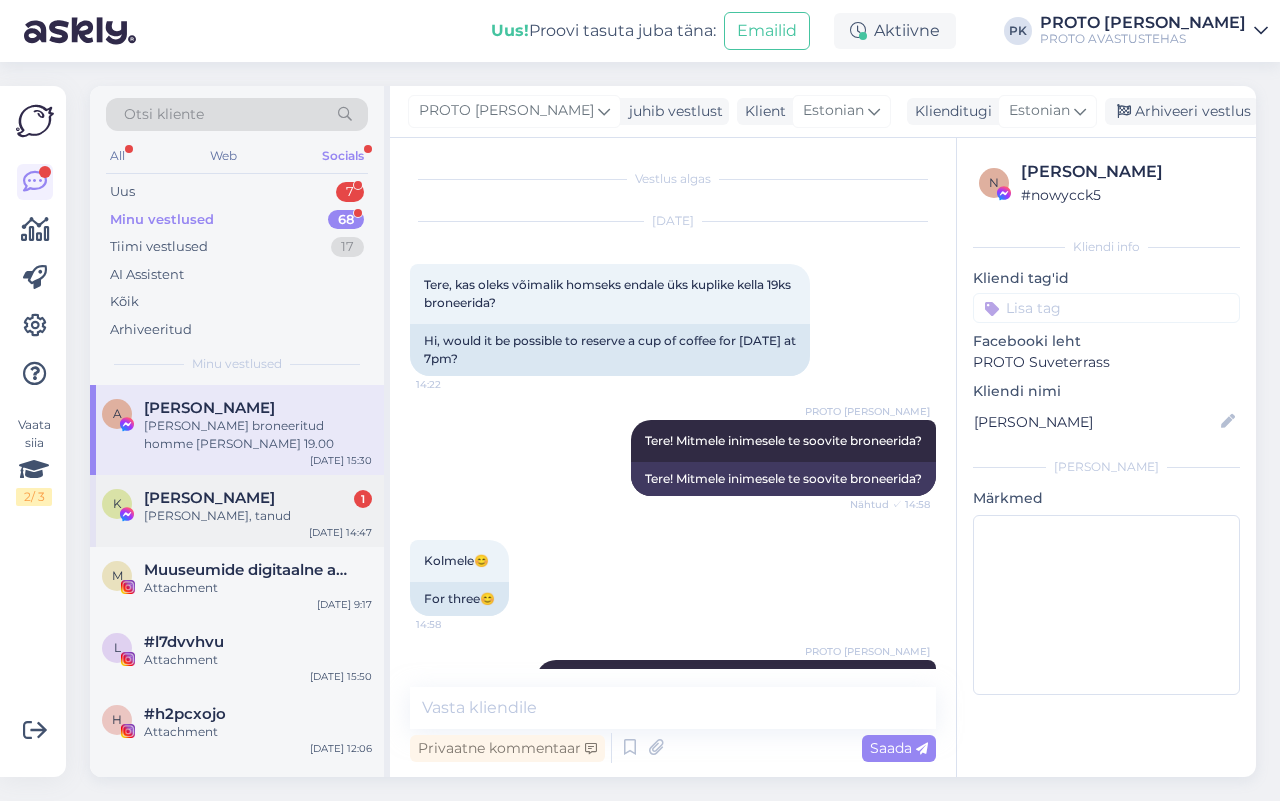 click on "[PERSON_NAME], tanud" at bounding box center [258, 516] 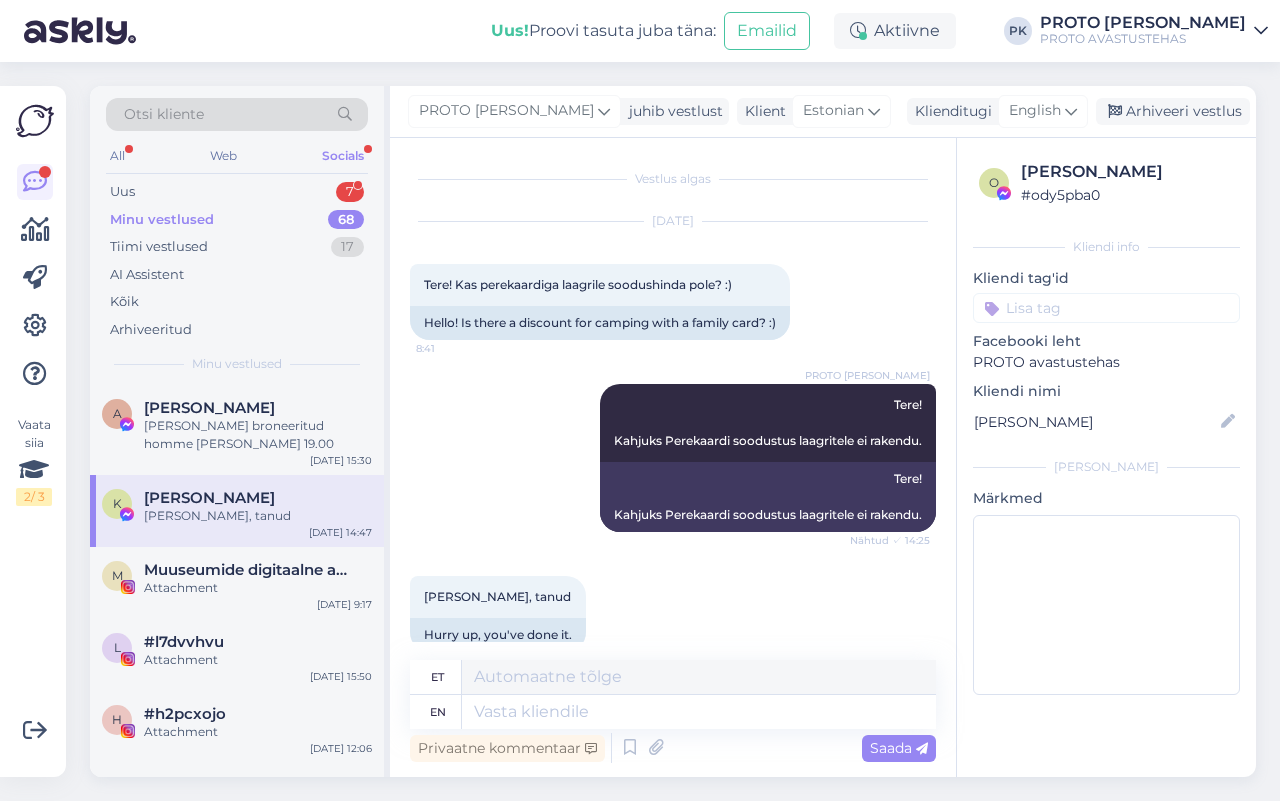 scroll, scrollTop: 32, scrollLeft: 0, axis: vertical 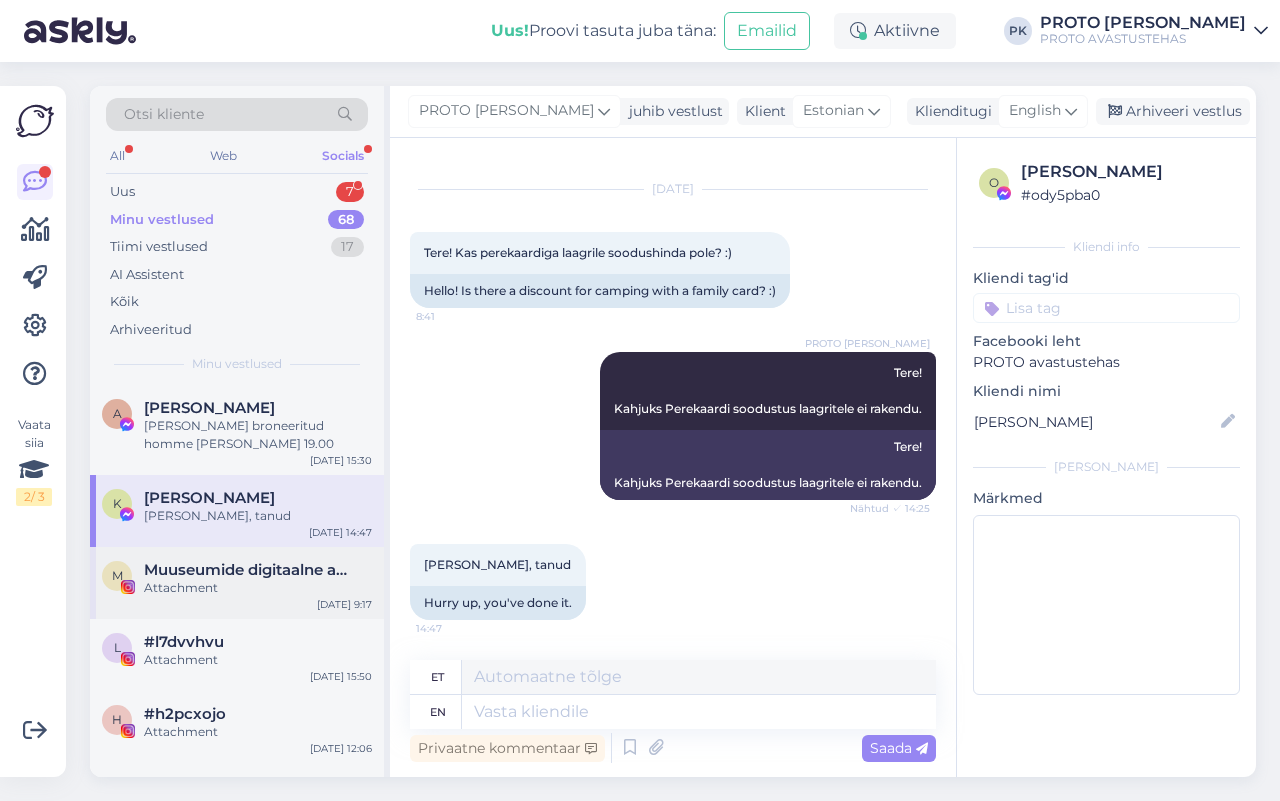 click on "M Muuseumide digitaalne aastapilet Attachment [DATE] 9:17" at bounding box center (237, 583) 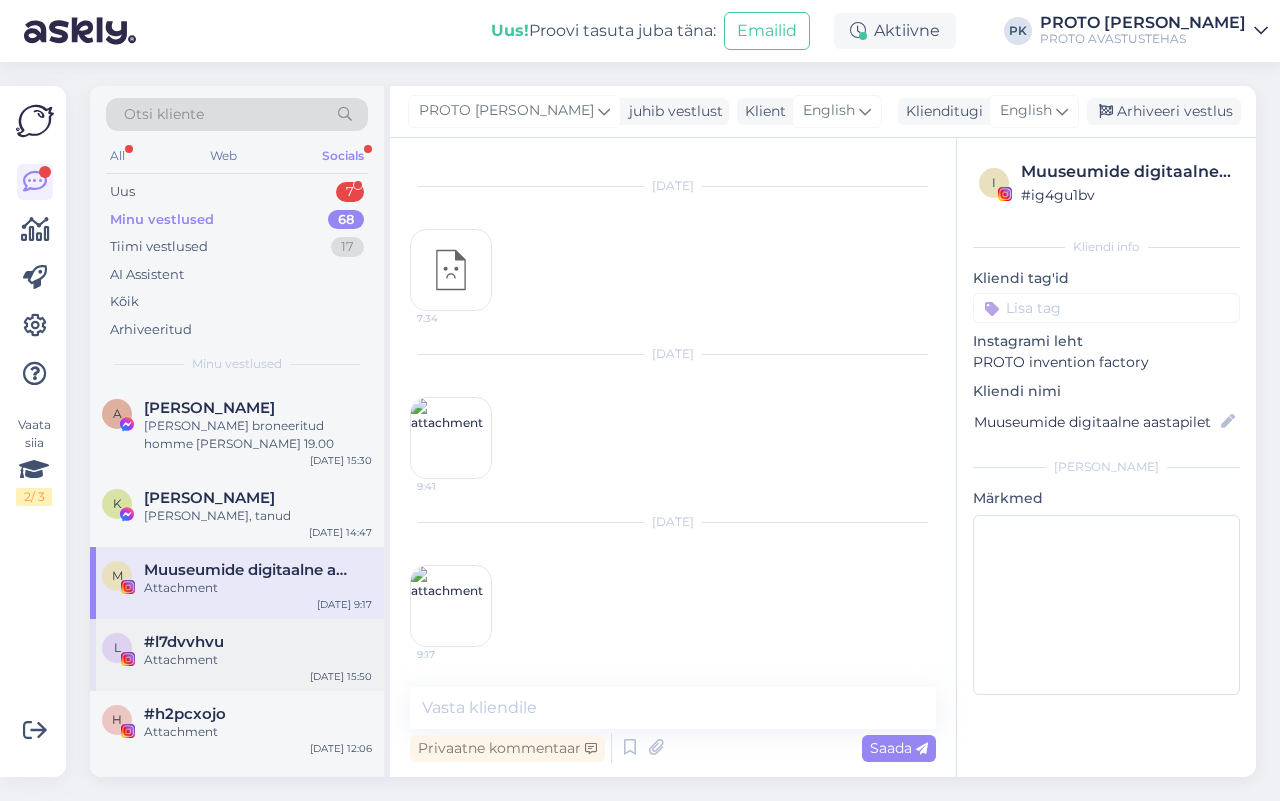 scroll, scrollTop: 1047, scrollLeft: 0, axis: vertical 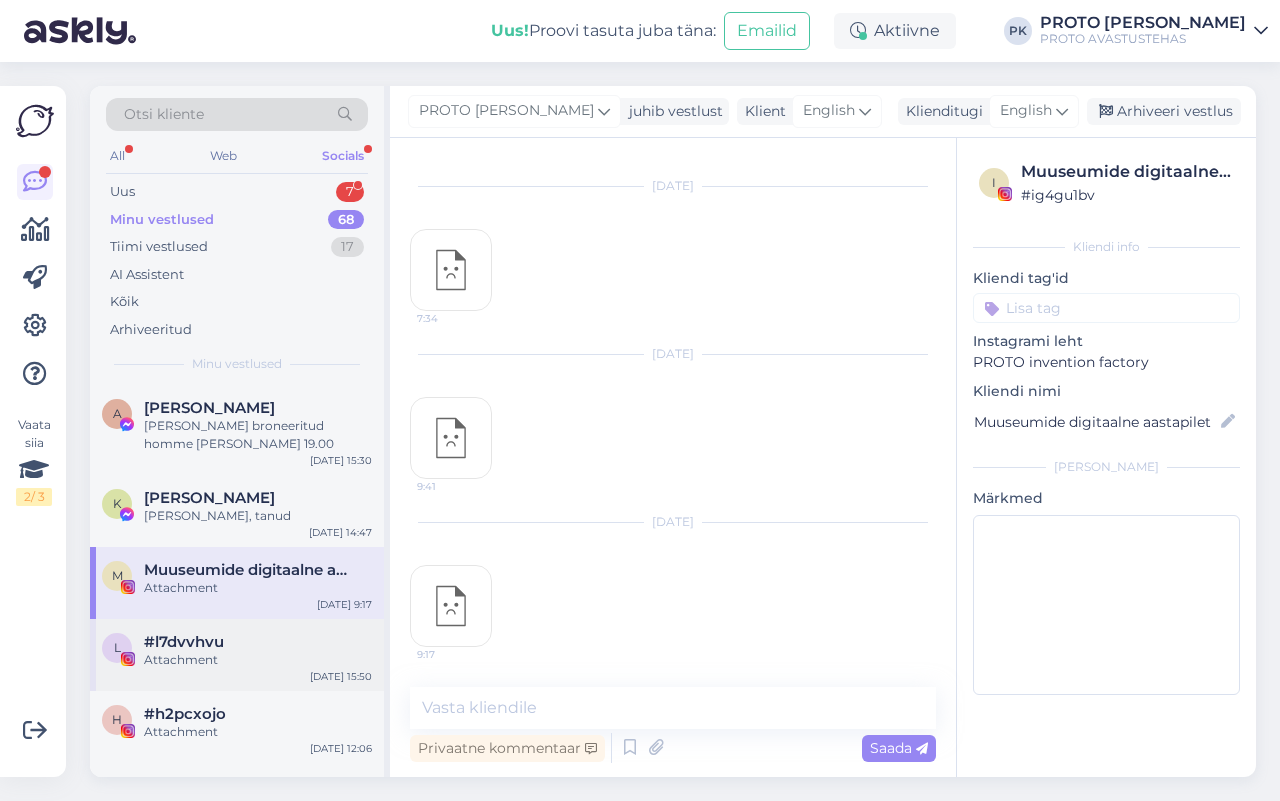 click on "Attachment" at bounding box center [258, 660] 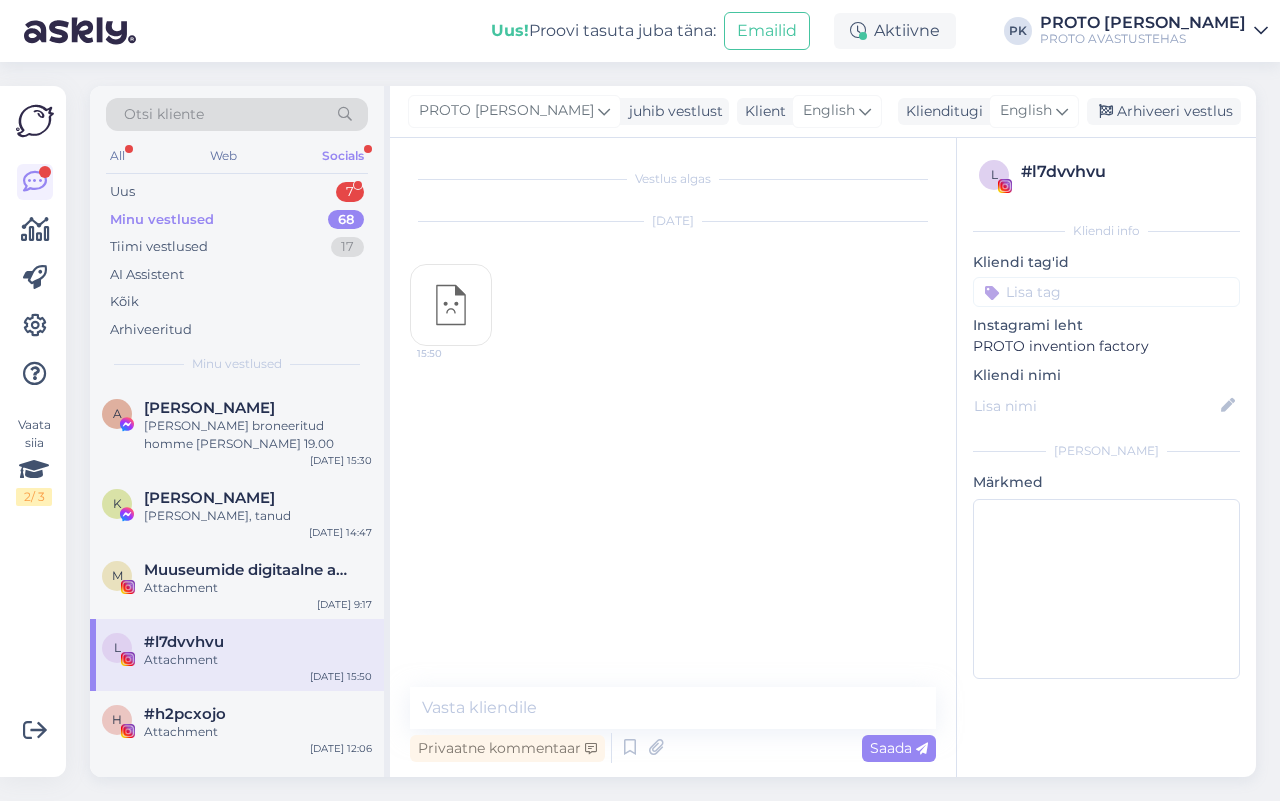 click at bounding box center [451, 305] 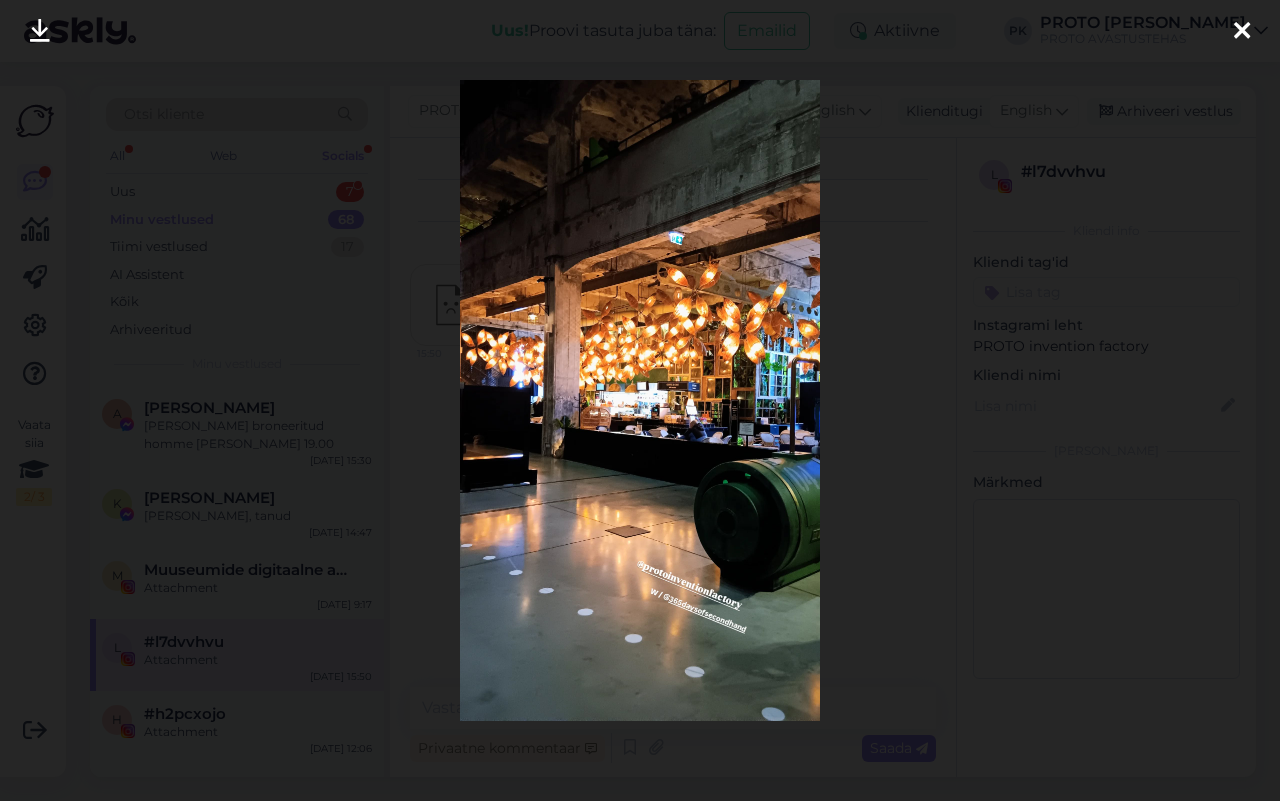 click at bounding box center (1242, 32) 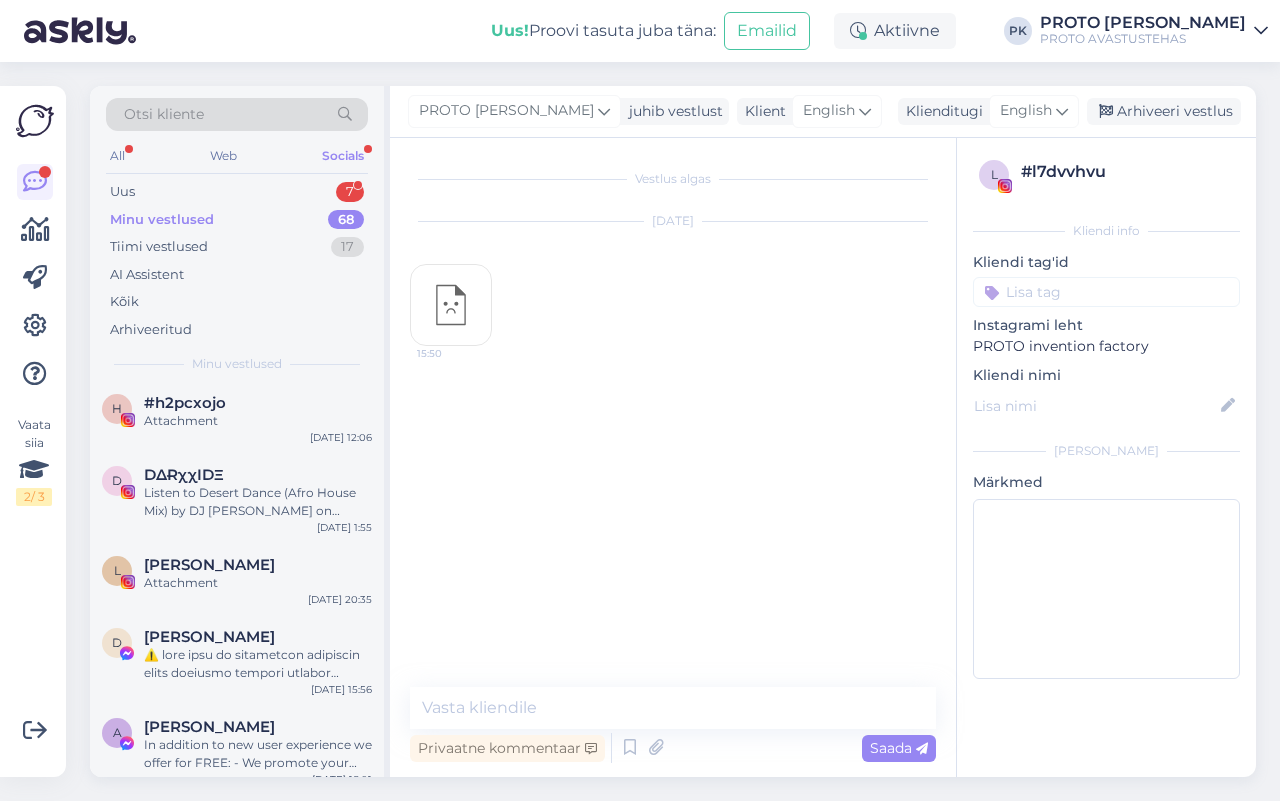 scroll, scrollTop: 500, scrollLeft: 0, axis: vertical 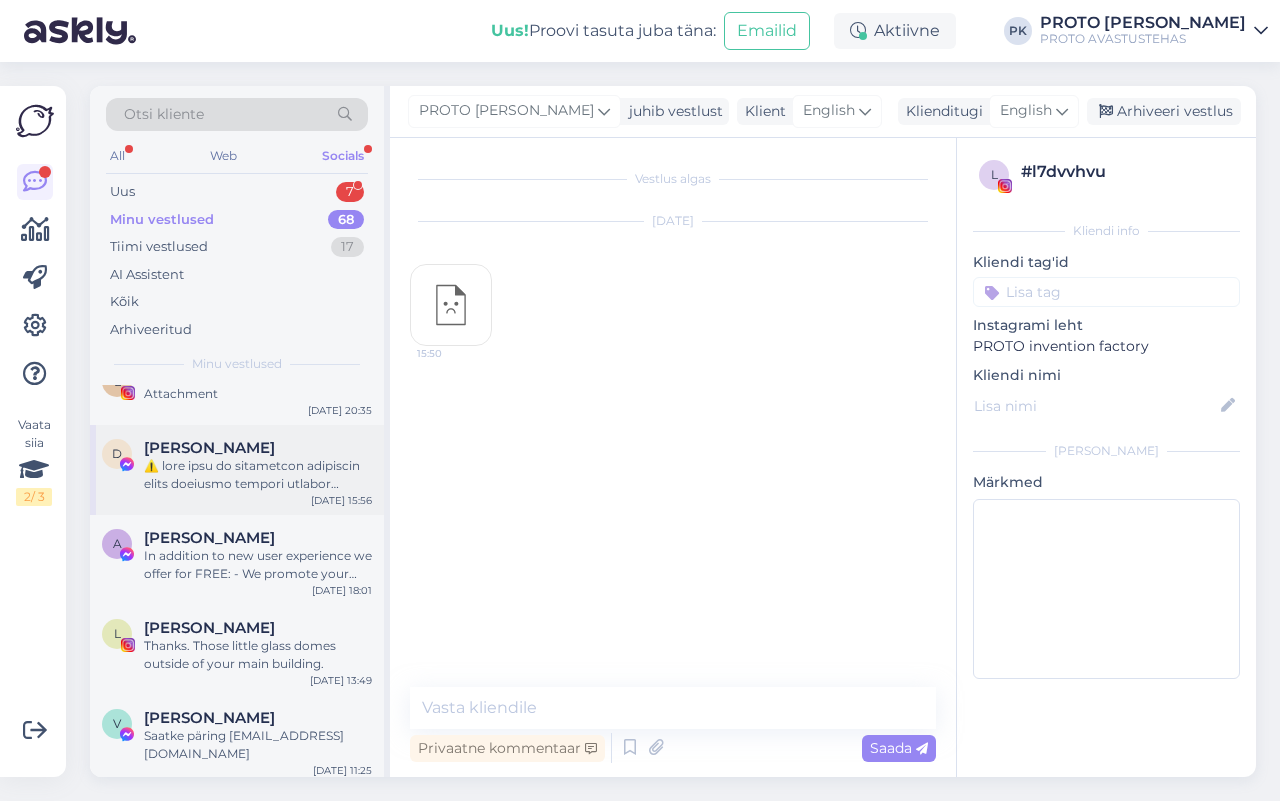 click on "D [PERSON_NAME] [DATE] 15:56" at bounding box center [237, 470] 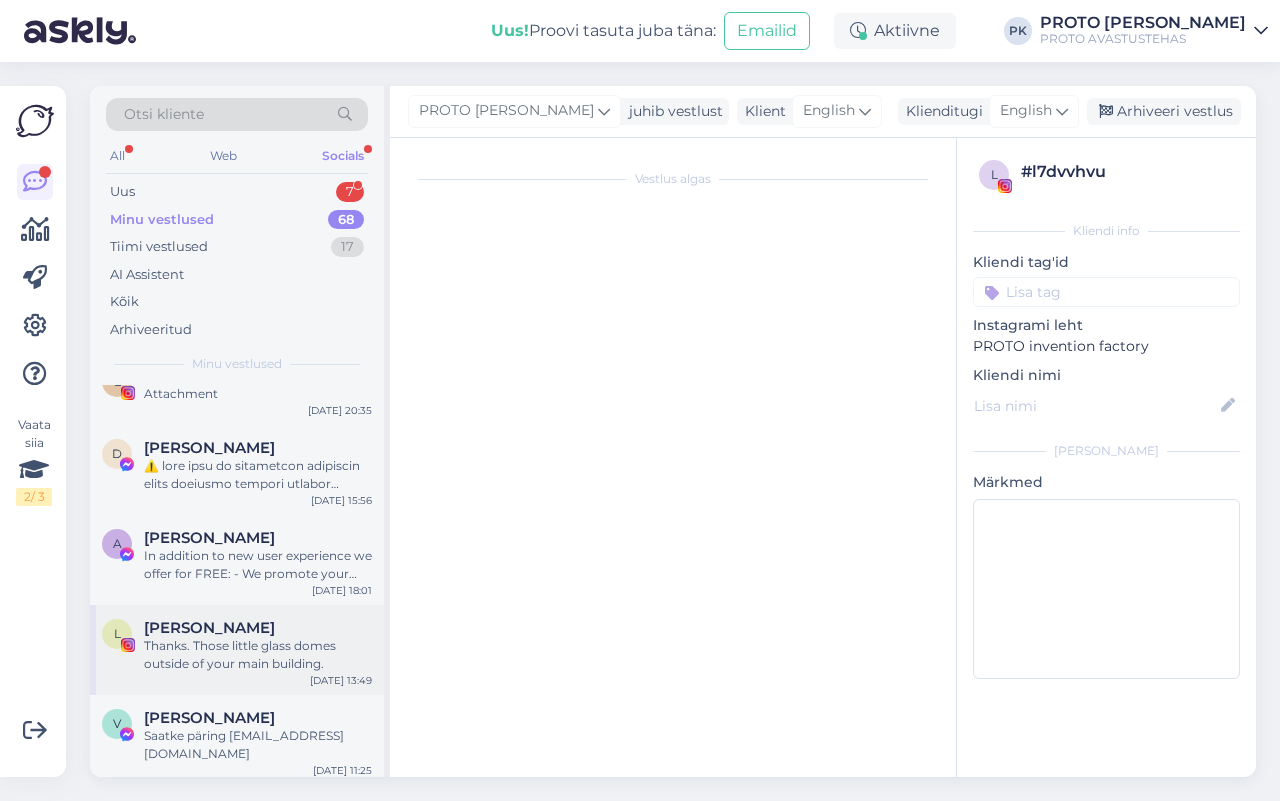scroll, scrollTop: 42, scrollLeft: 0, axis: vertical 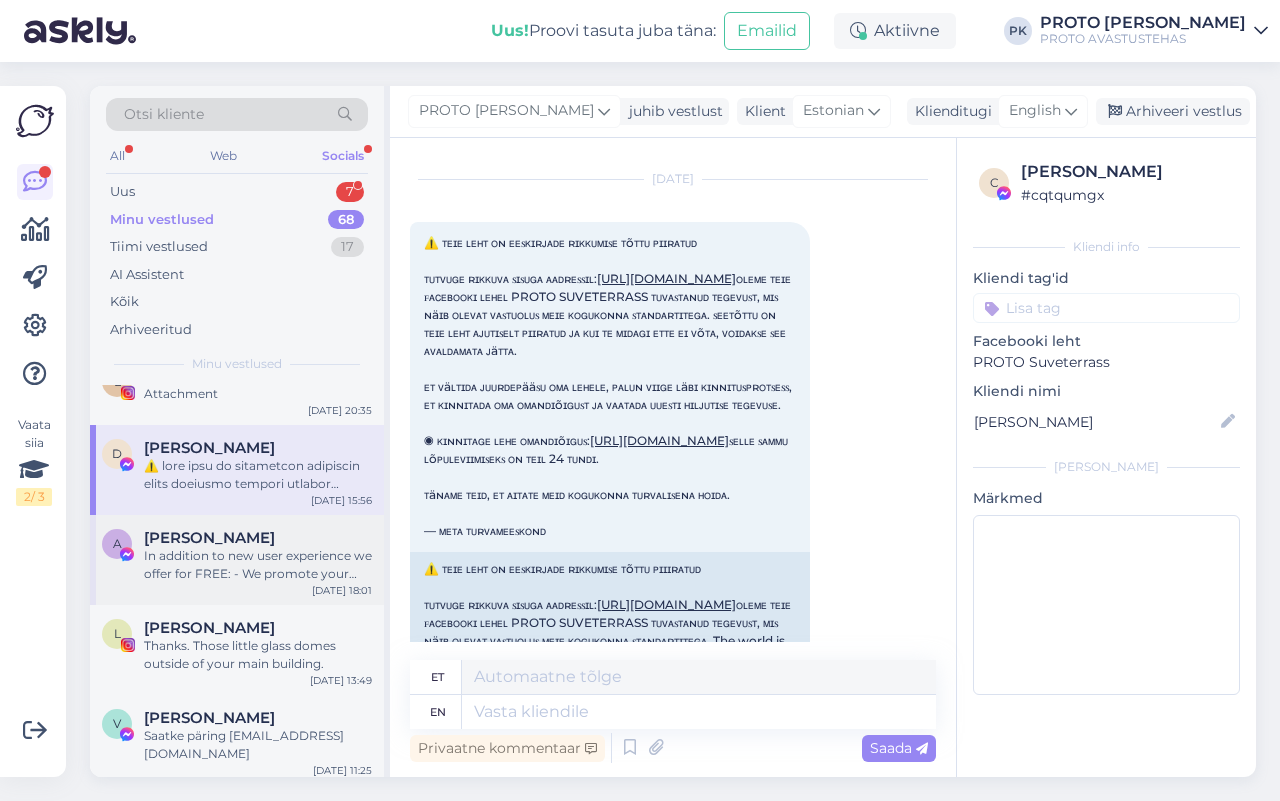 click on "In addition to new user experience we offer for FREE:
- We promote your spot on social media ([URL][DOMAIN_NAME][DOMAIN_NAME]  and  [URL][DOMAIN_NAME][DOMAIN_NAME] you can find examples via the links).
- We offer free use of power banks for you and your staff throughout [GEOGRAPHIC_DATA] (we already have more than 50 stations—[DOMAIN_NAME])." at bounding box center [258, 565] 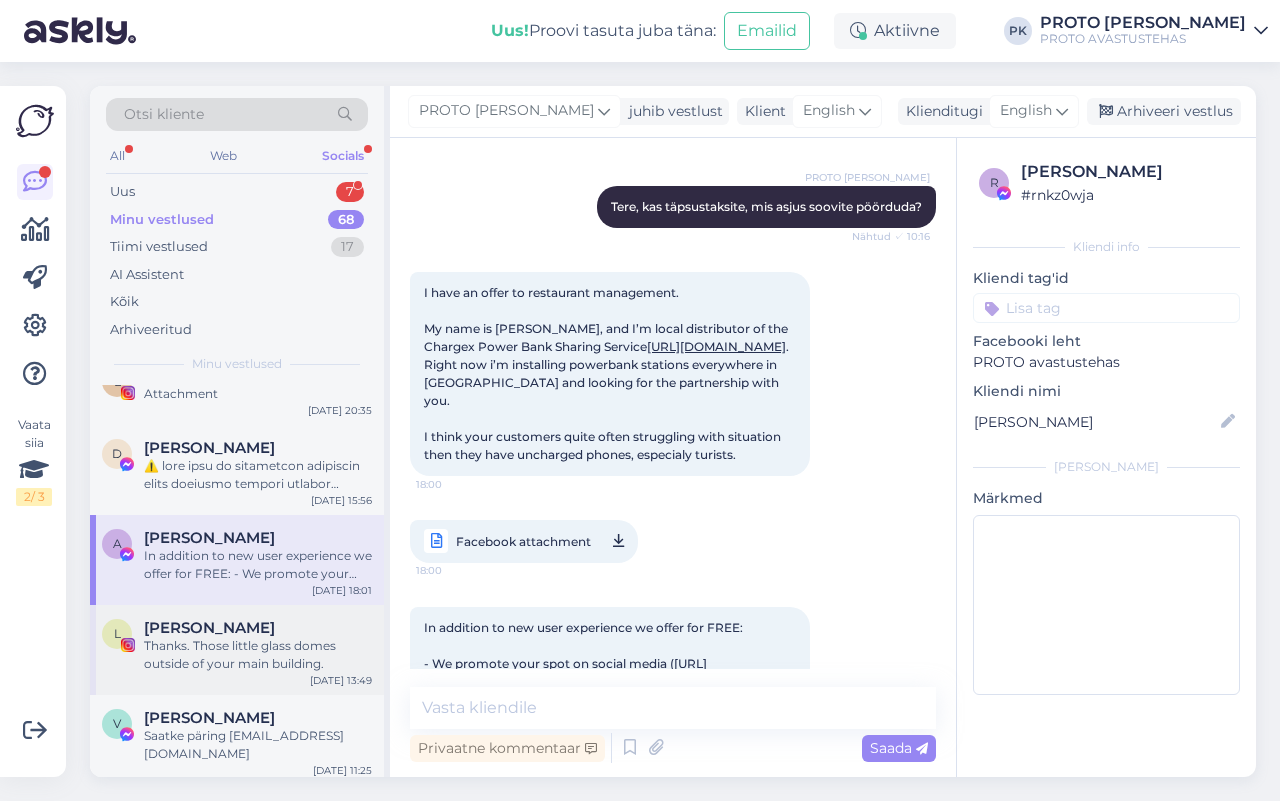 drag, startPoint x: 228, startPoint y: 647, endPoint x: 195, endPoint y: 637, distance: 34.48188 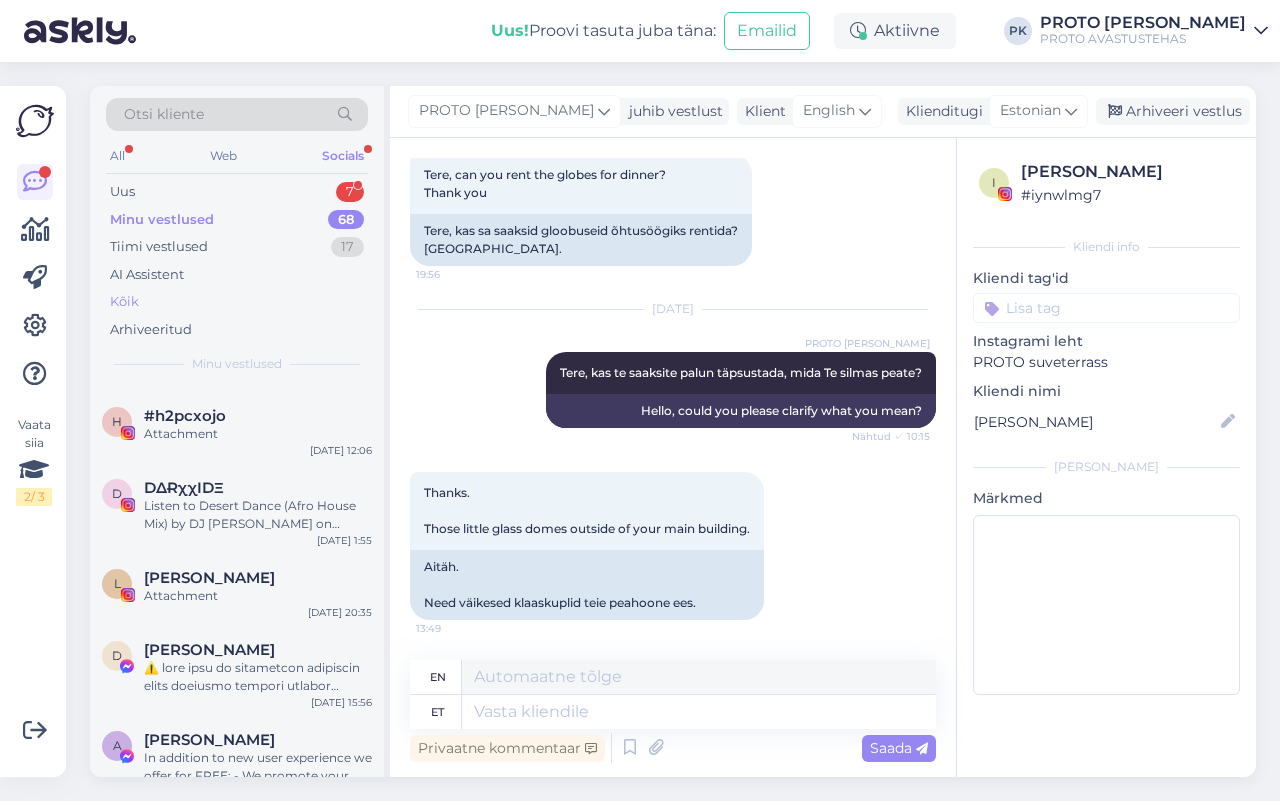 scroll, scrollTop: 125, scrollLeft: 0, axis: vertical 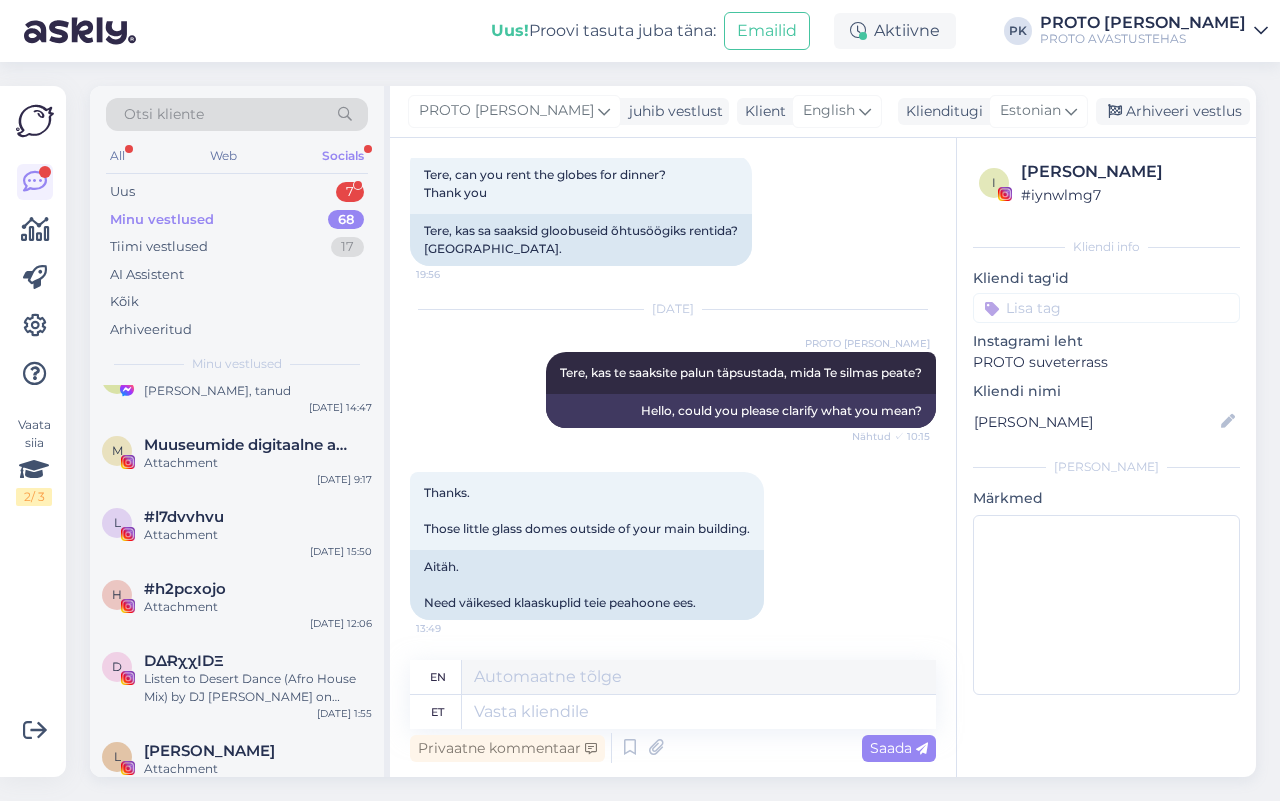 click on "All Web Socials" at bounding box center [237, 158] 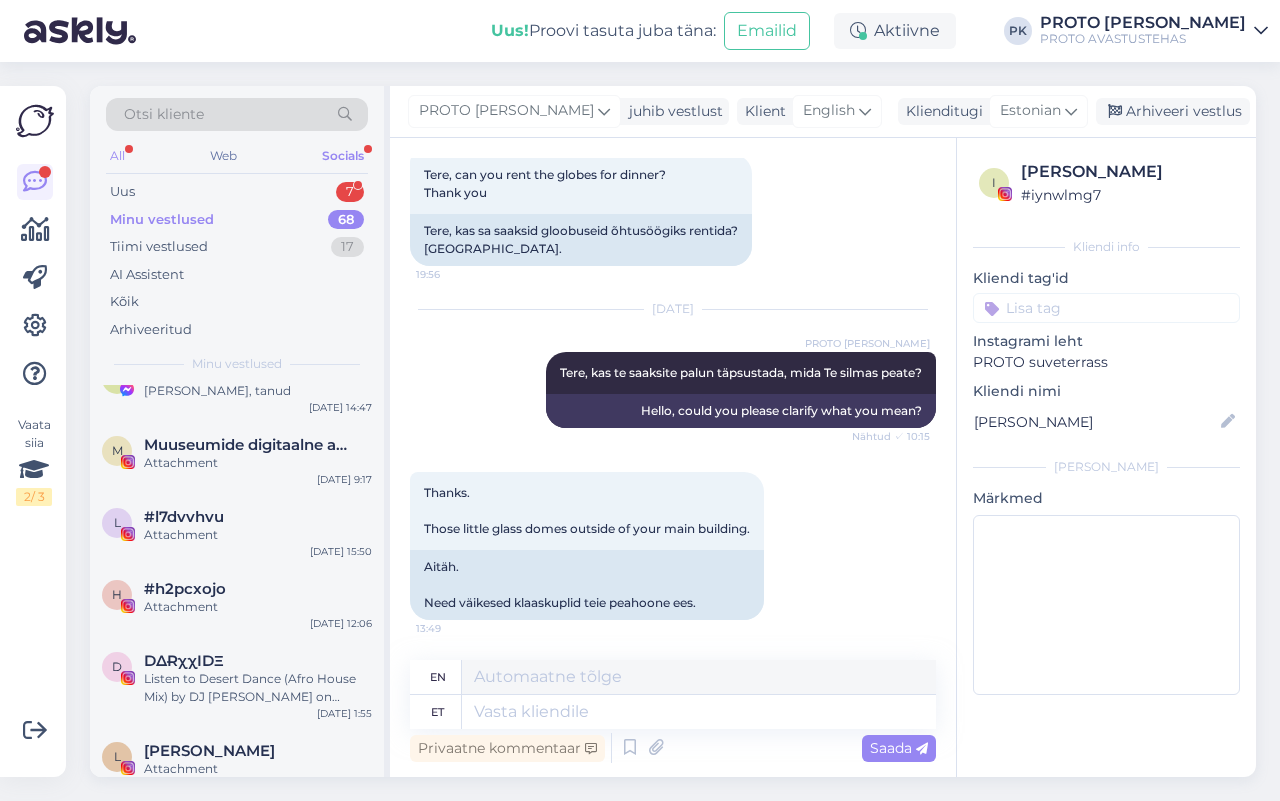 click on "All" at bounding box center (117, 156) 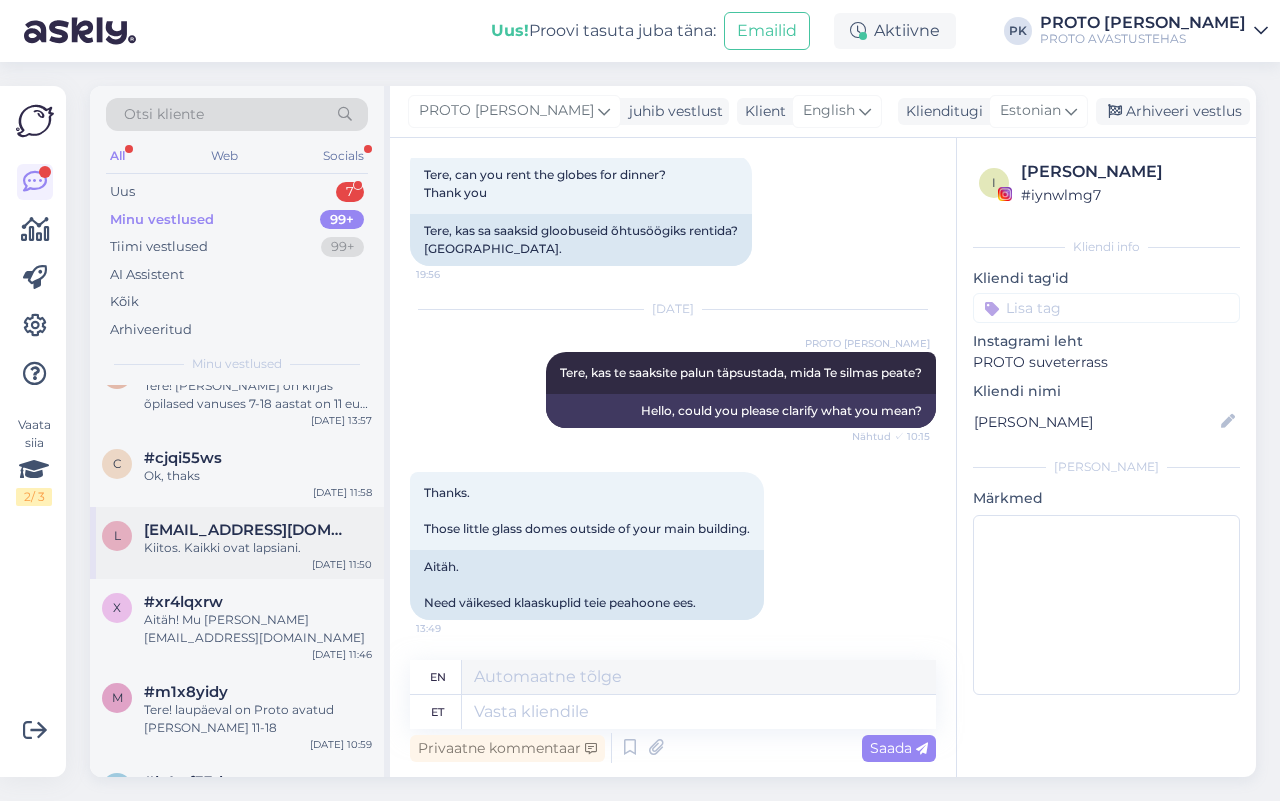scroll, scrollTop: 0, scrollLeft: 0, axis: both 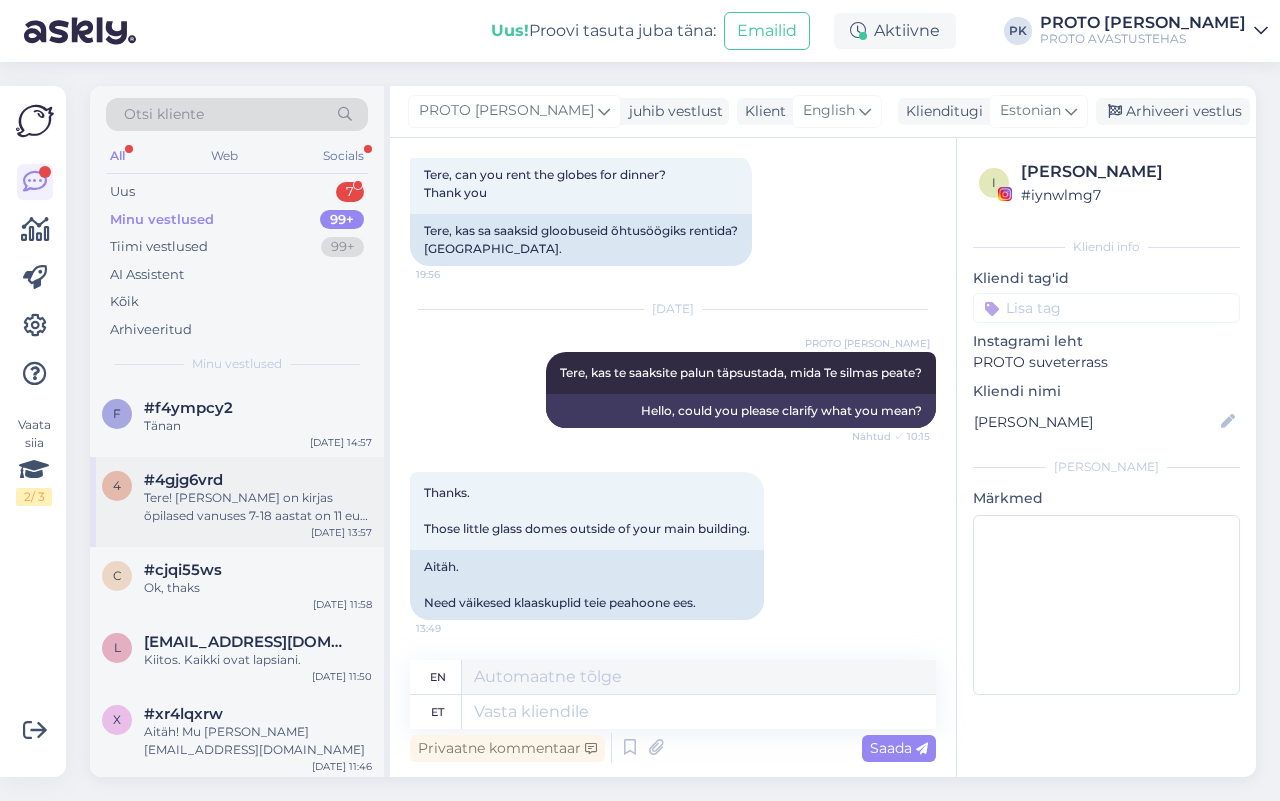 click on "4 #4gjg6vrd Tere! Hinnakirjas on kirjas õpilased vanuses 7-18 aastat on 11 eur pilet [DATE] 13:57" at bounding box center [237, 502] 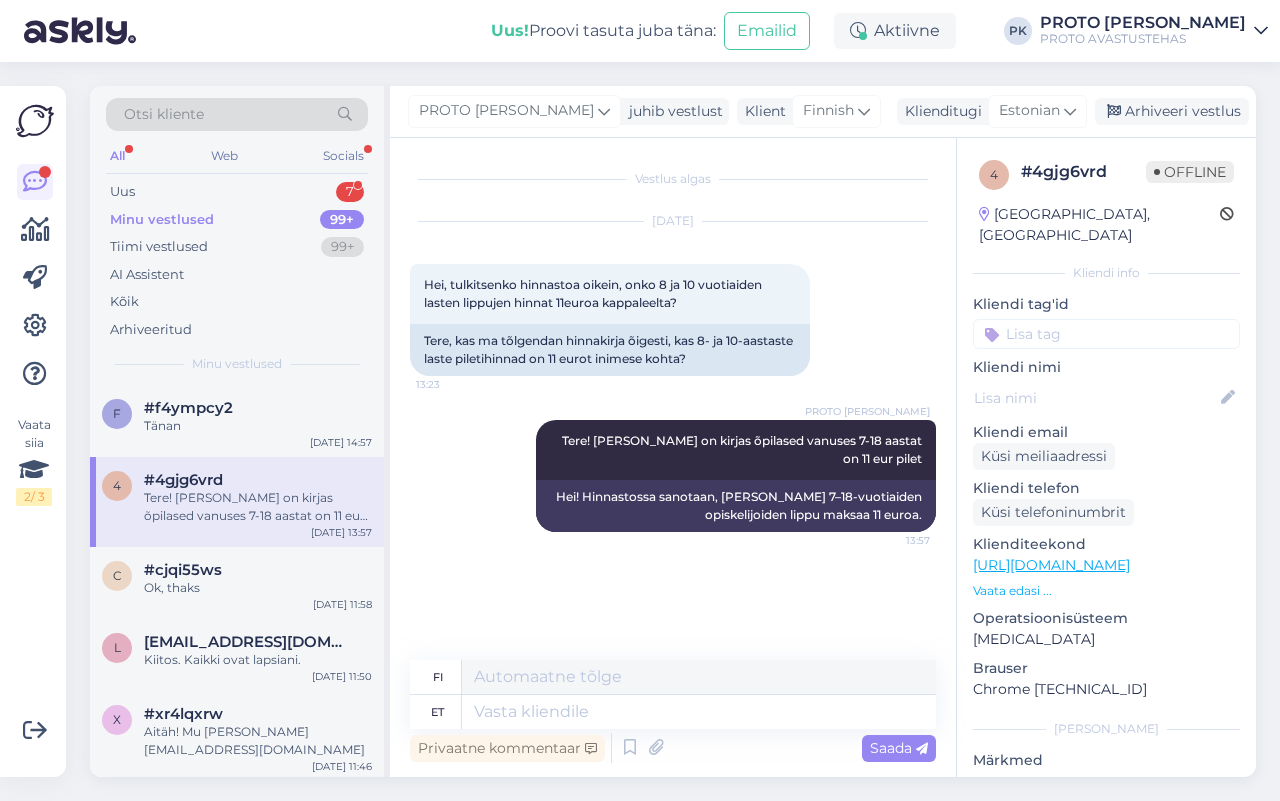 scroll, scrollTop: 0, scrollLeft: 0, axis: both 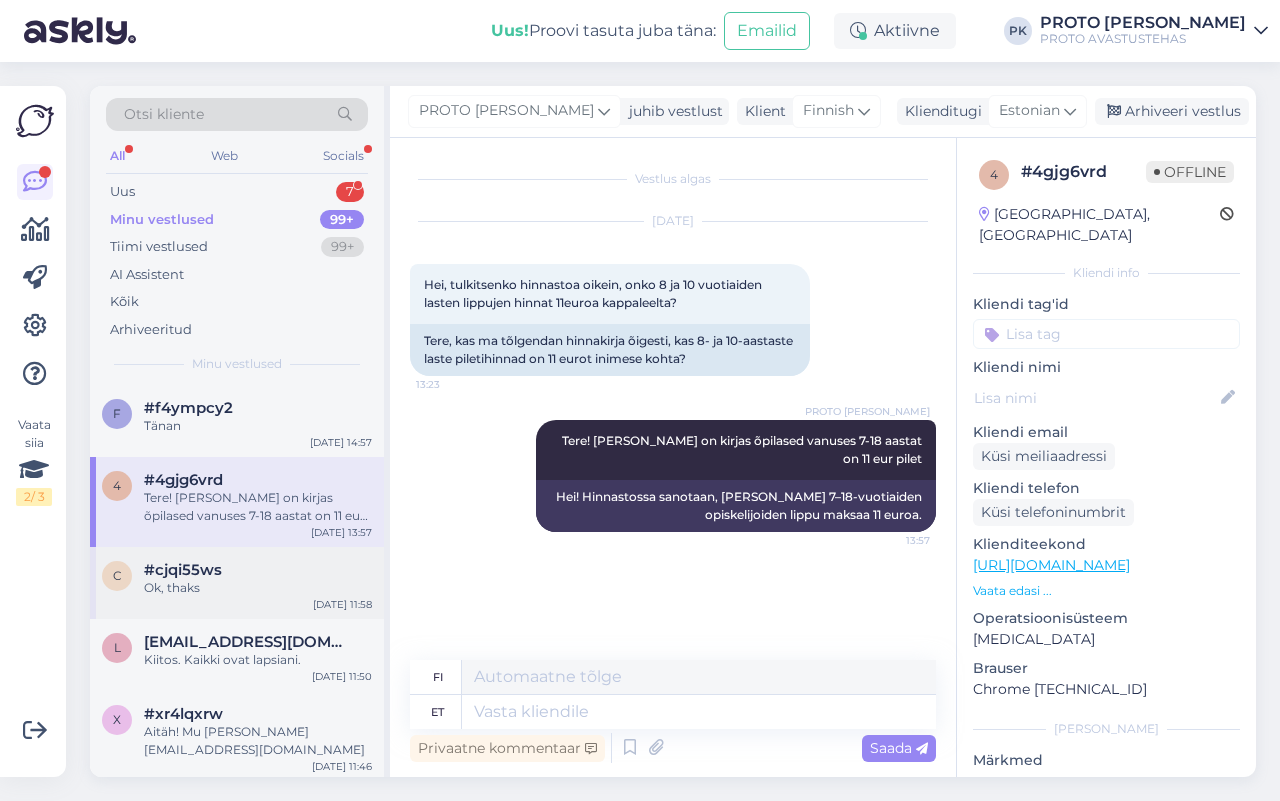 click on "#cjqi55ws" at bounding box center (258, 570) 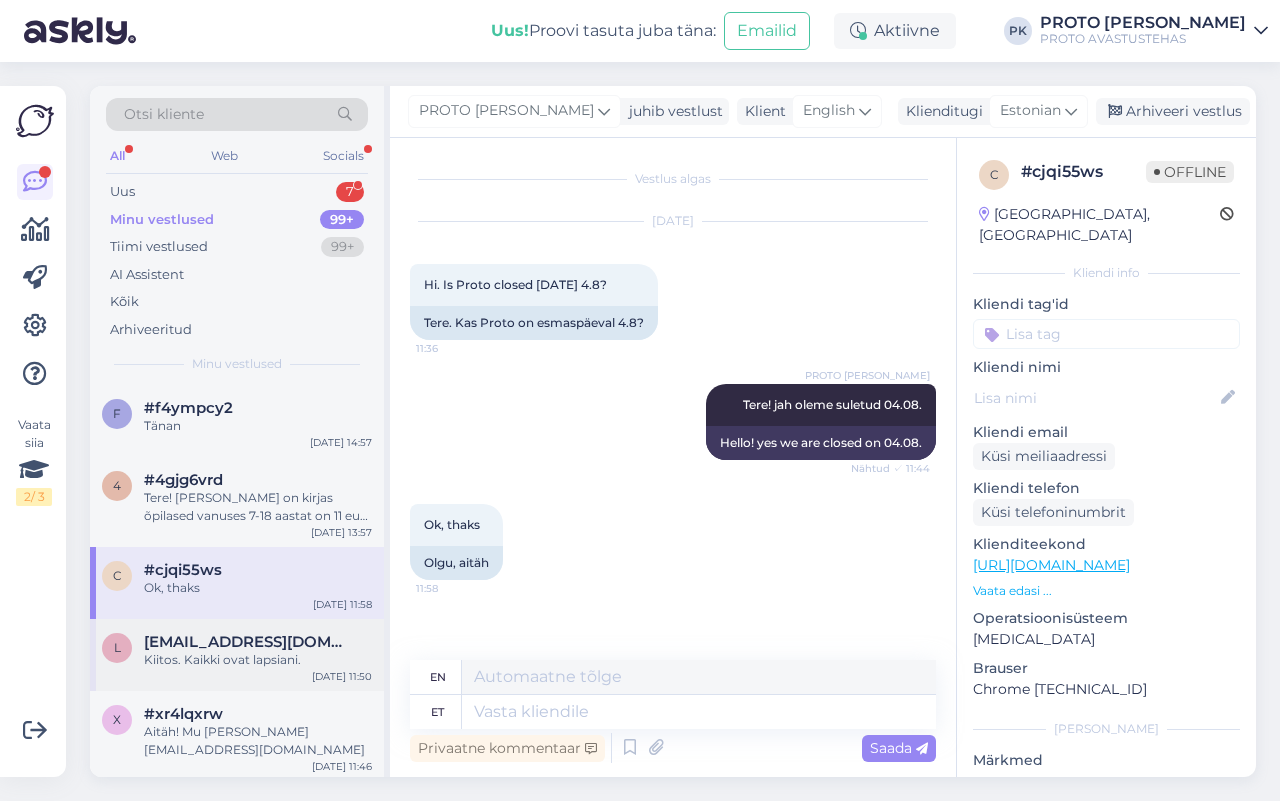 click on "l [EMAIL_ADDRESS][DOMAIN_NAME] Kiitos. Kaikki ovat lapsiani. [DATE] 11:50" at bounding box center [237, 655] 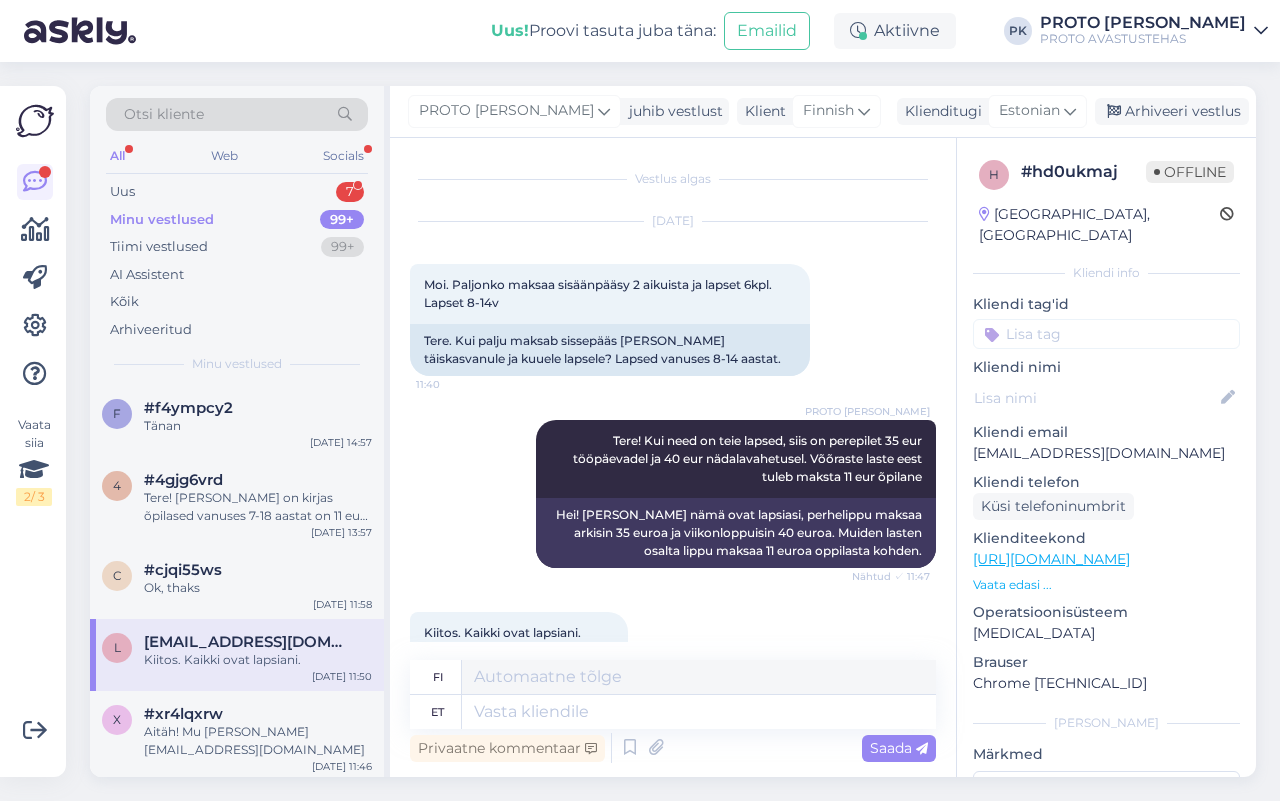 scroll, scrollTop: 67, scrollLeft: 0, axis: vertical 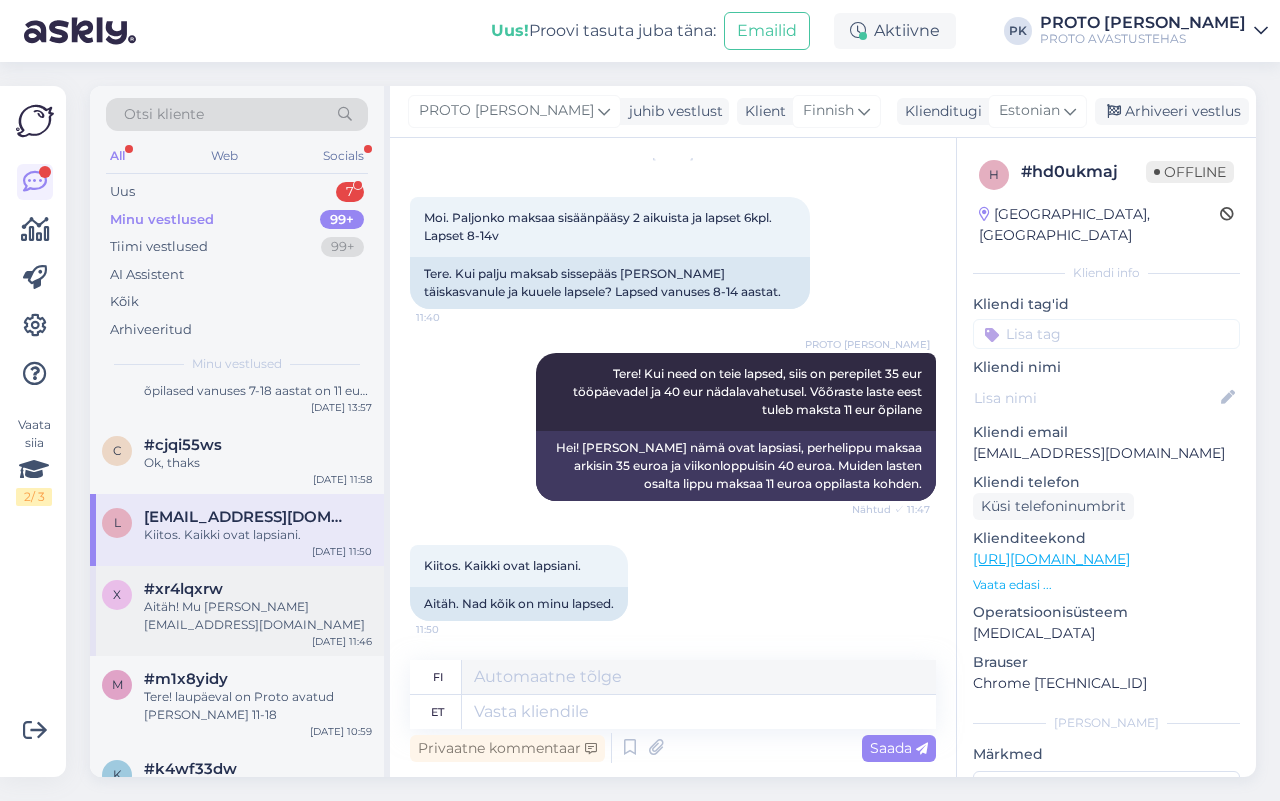 click on "#xr4lqxrw" at bounding box center [258, 589] 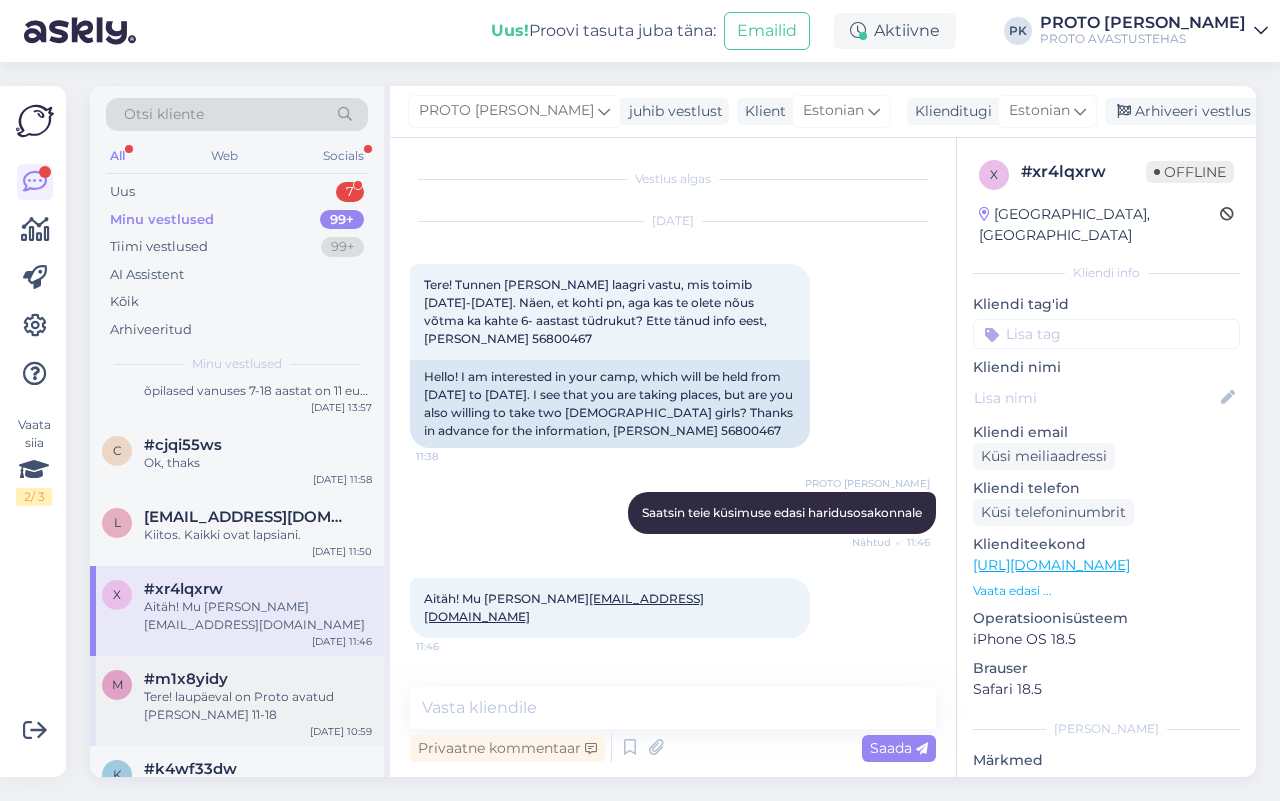 click on "#m1x8yidy" at bounding box center [258, 679] 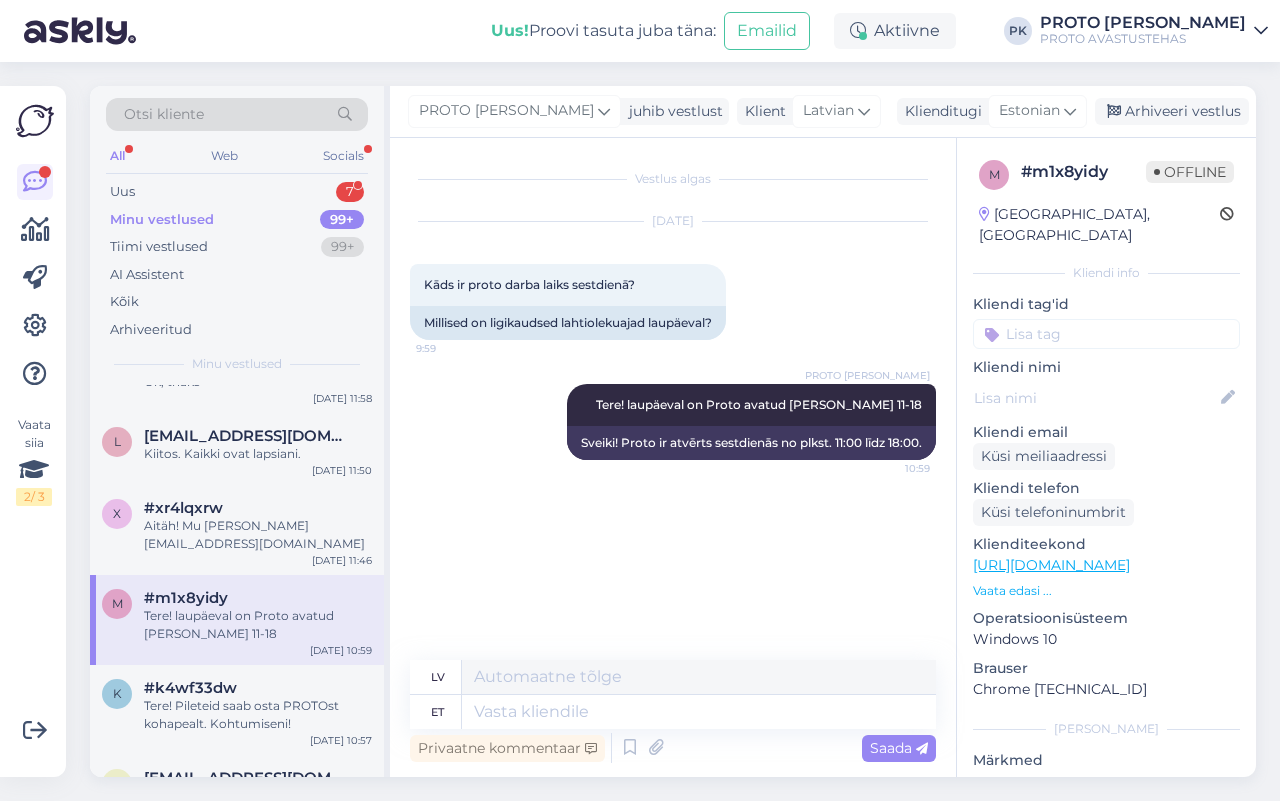 scroll, scrollTop: 250, scrollLeft: 0, axis: vertical 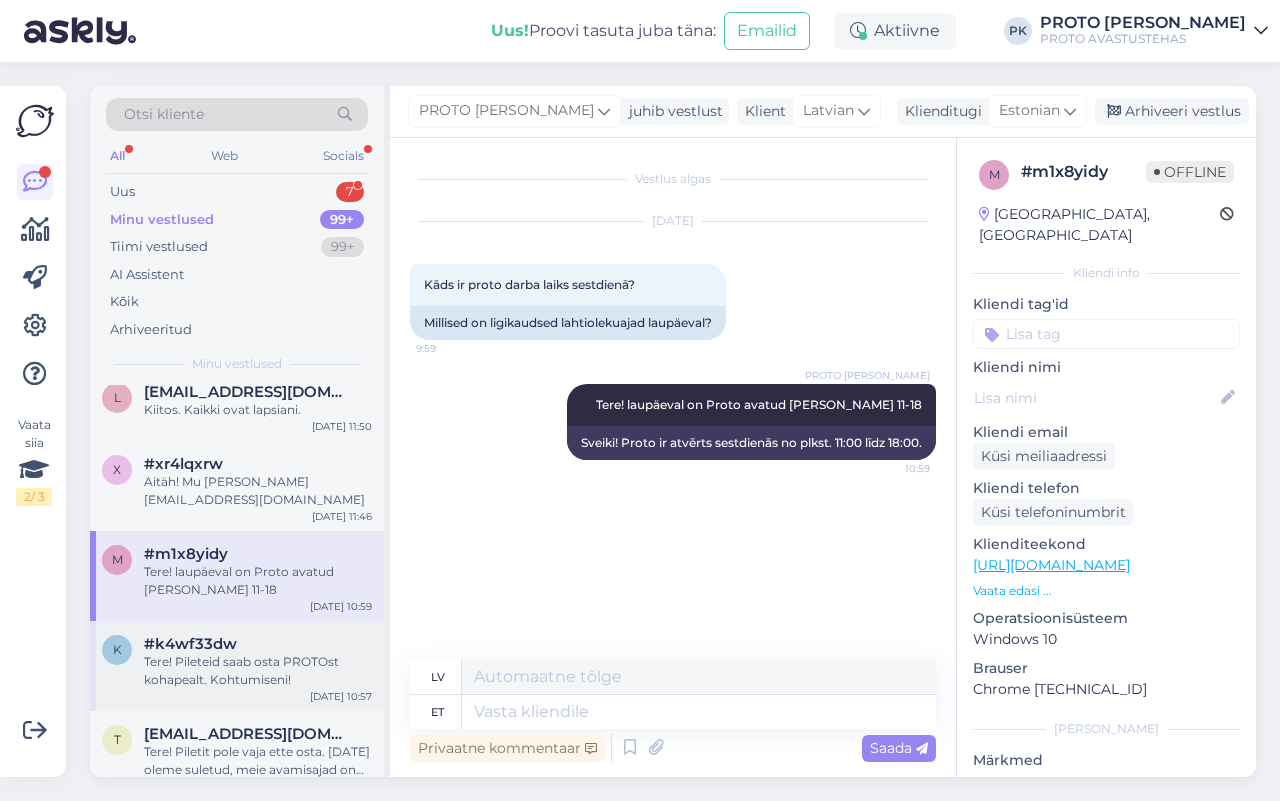 click on "k" at bounding box center [117, 650] 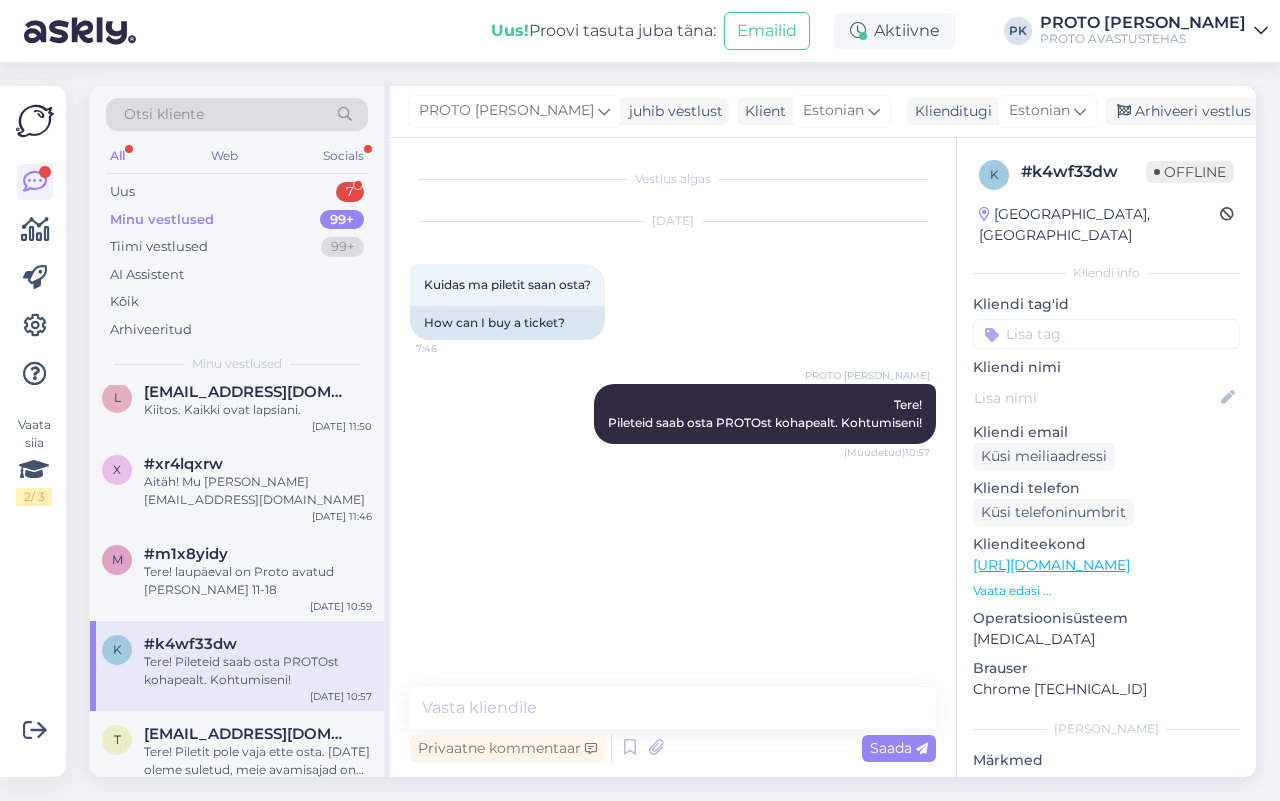 scroll, scrollTop: 375, scrollLeft: 0, axis: vertical 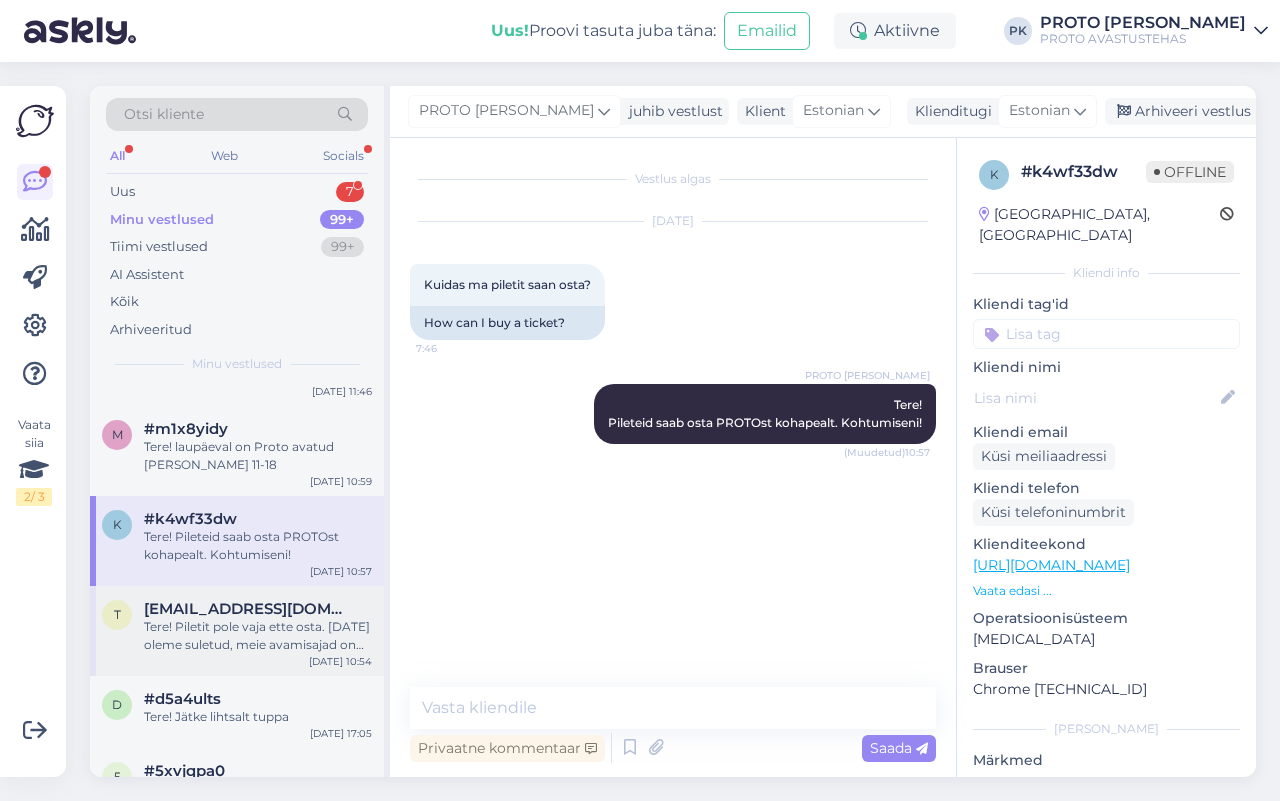 click on "Tere! Piletit pole vaja ette osta. [DATE] oleme suletud, meie avamisajad on teisipäevast pühapäevani 11.00-18.00" at bounding box center (258, 636) 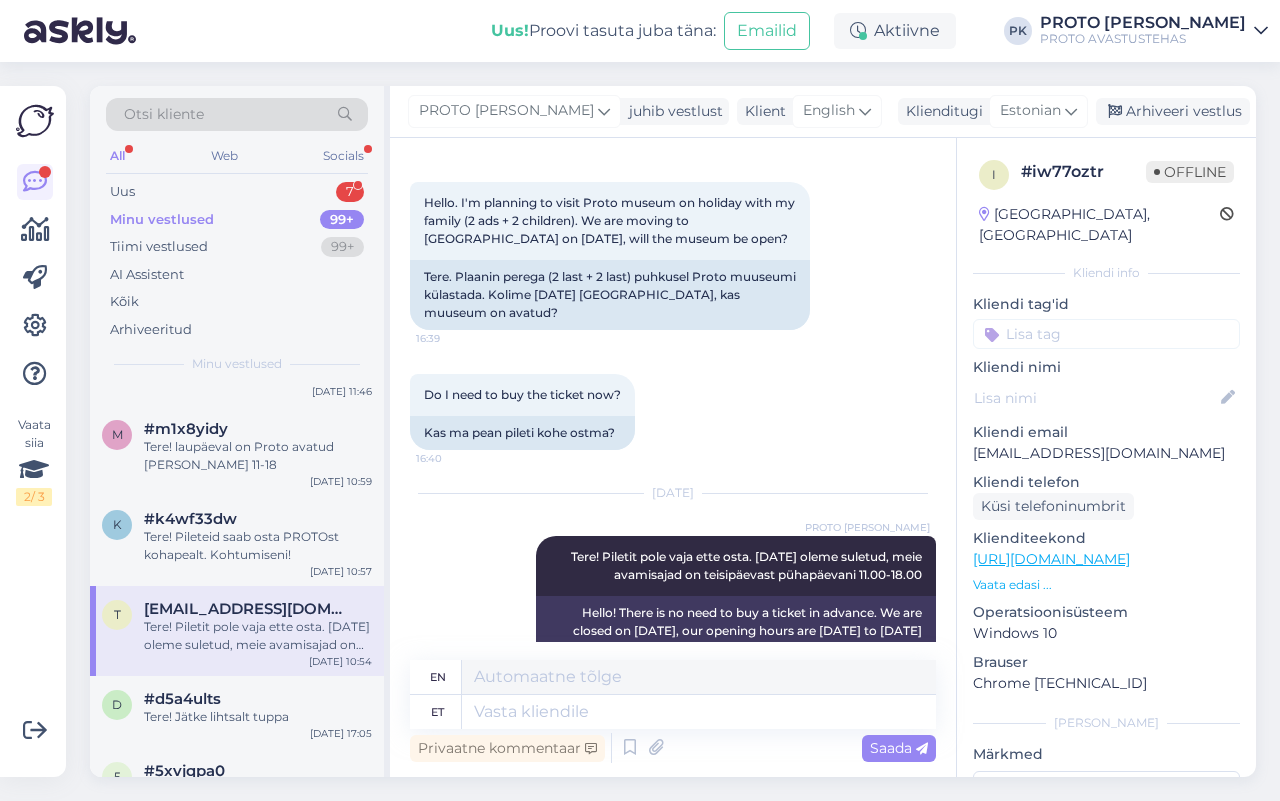 scroll, scrollTop: 127, scrollLeft: 0, axis: vertical 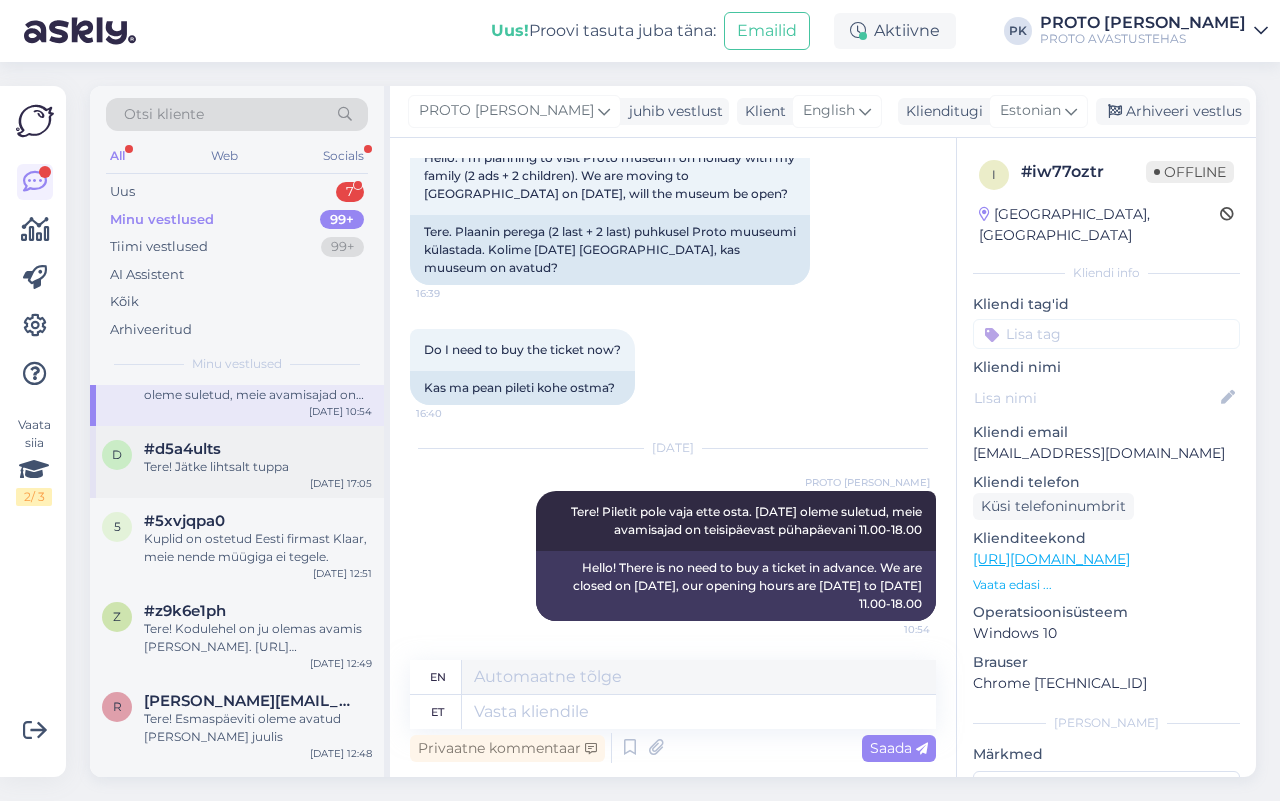 click on "#d5a4ults" at bounding box center [182, 449] 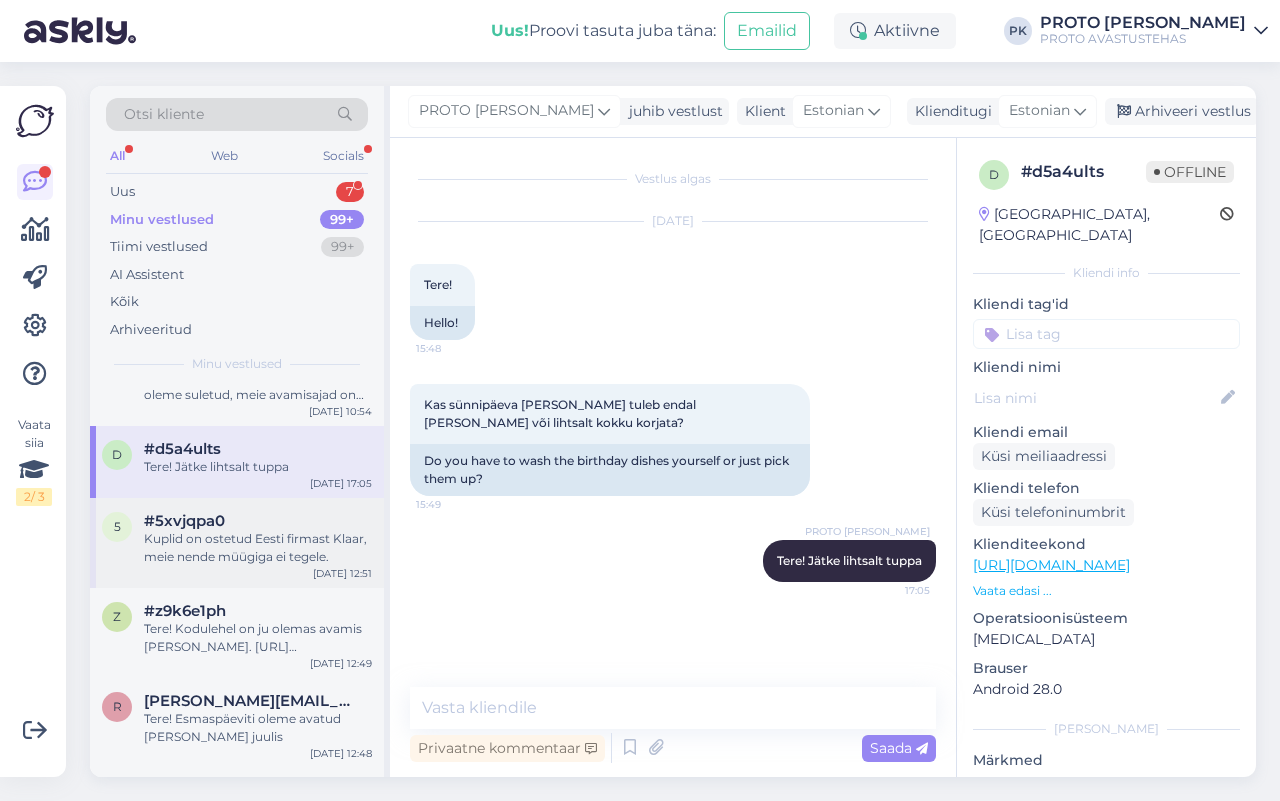 click on "Kuplid on ostetud Eesti firmast Klaar, meie nende müügiga ei tegele." at bounding box center (258, 548) 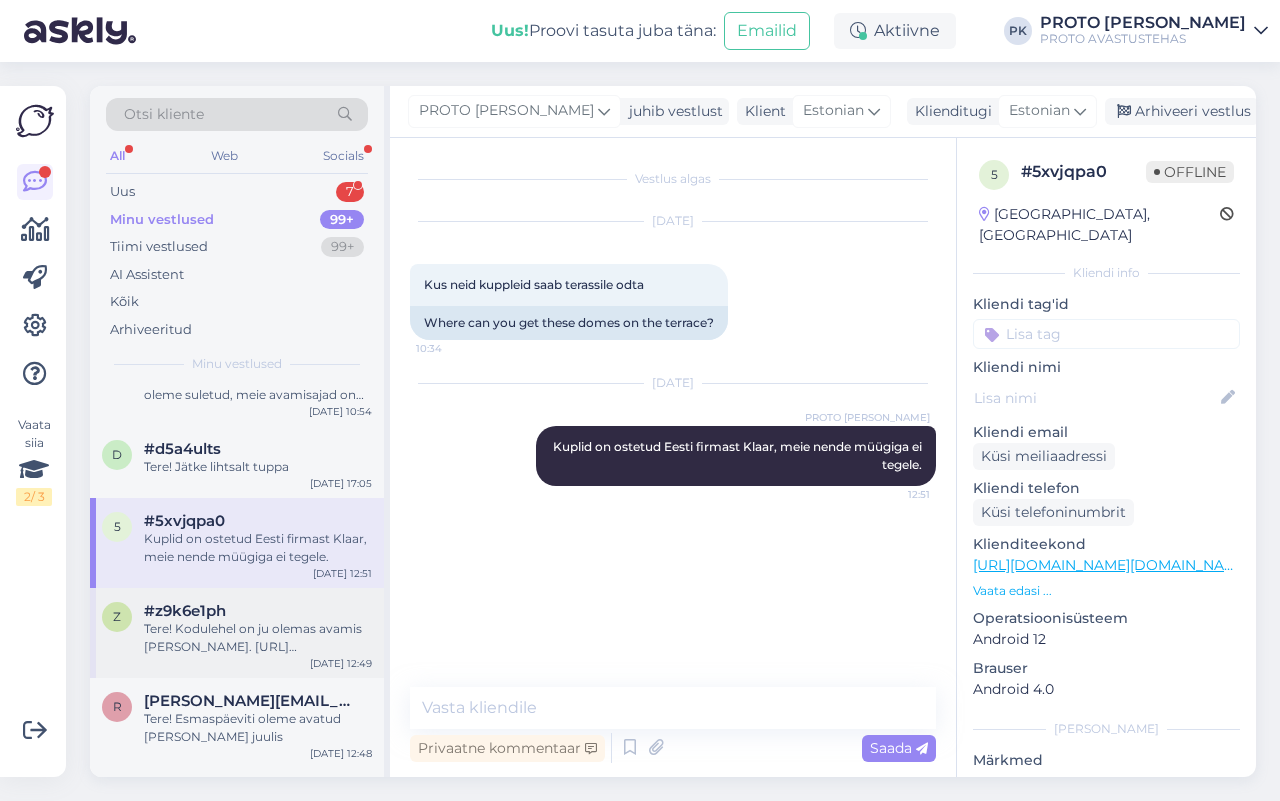 click on "Tere! Kodulehel on ju olemas avamis [PERSON_NAME]. [URL][DOMAIN_NAME]" at bounding box center (258, 638) 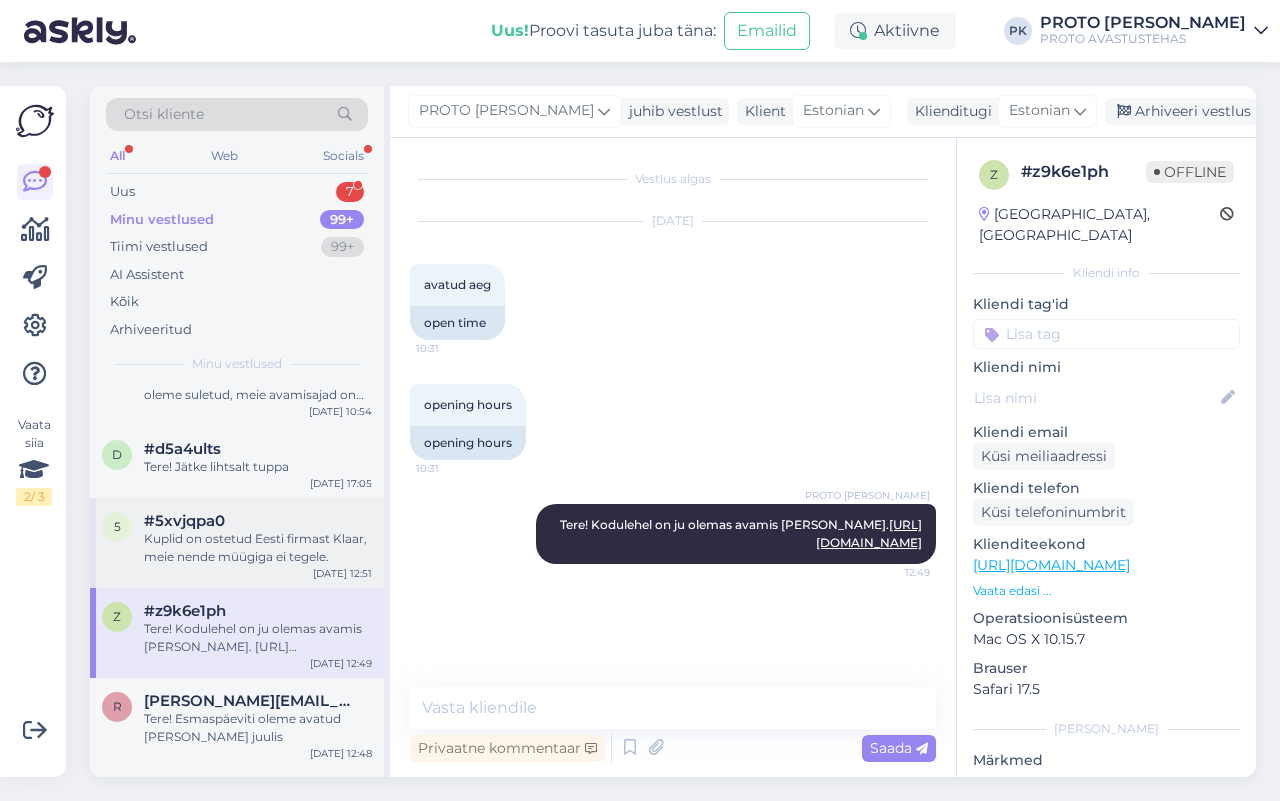 click on "#5xvjqpa0" at bounding box center [258, 521] 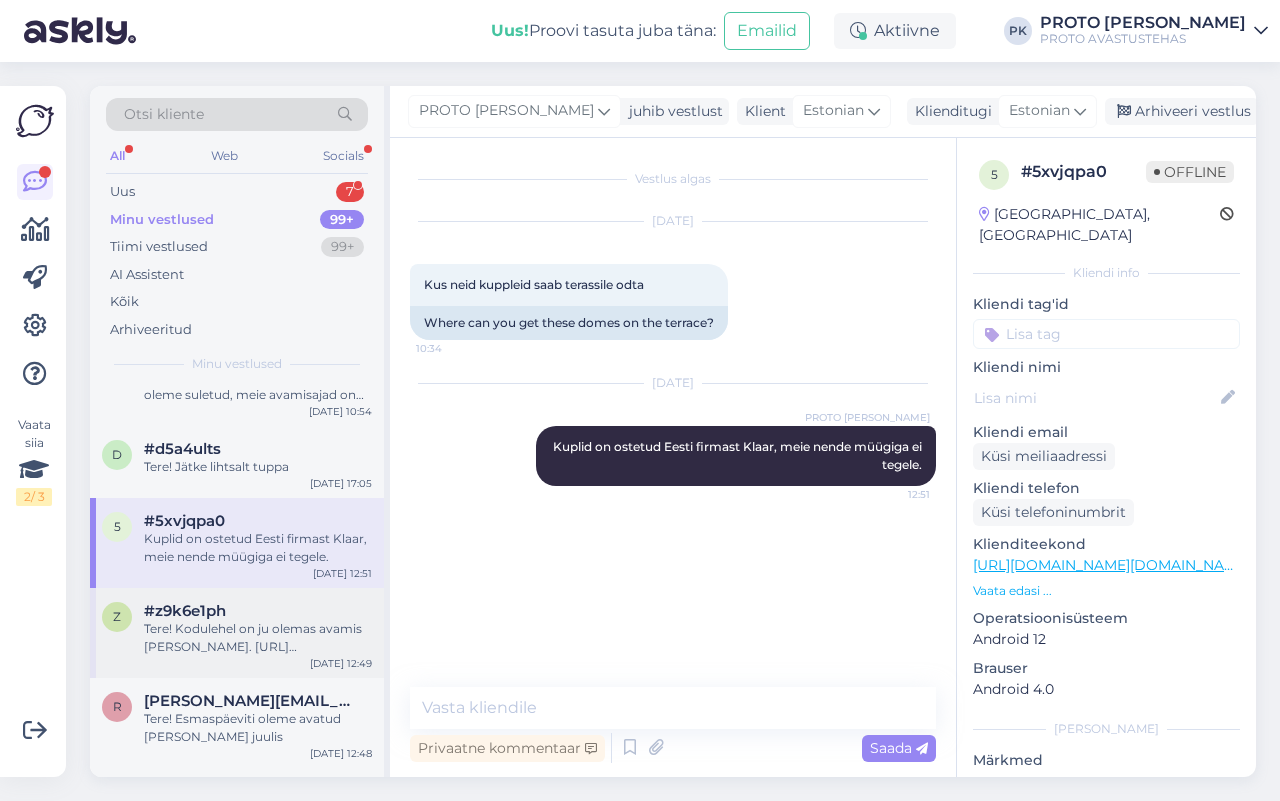 click on "Tere! Kodulehel on ju olemas avamis [PERSON_NAME]. [URL][DOMAIN_NAME]" at bounding box center [258, 638] 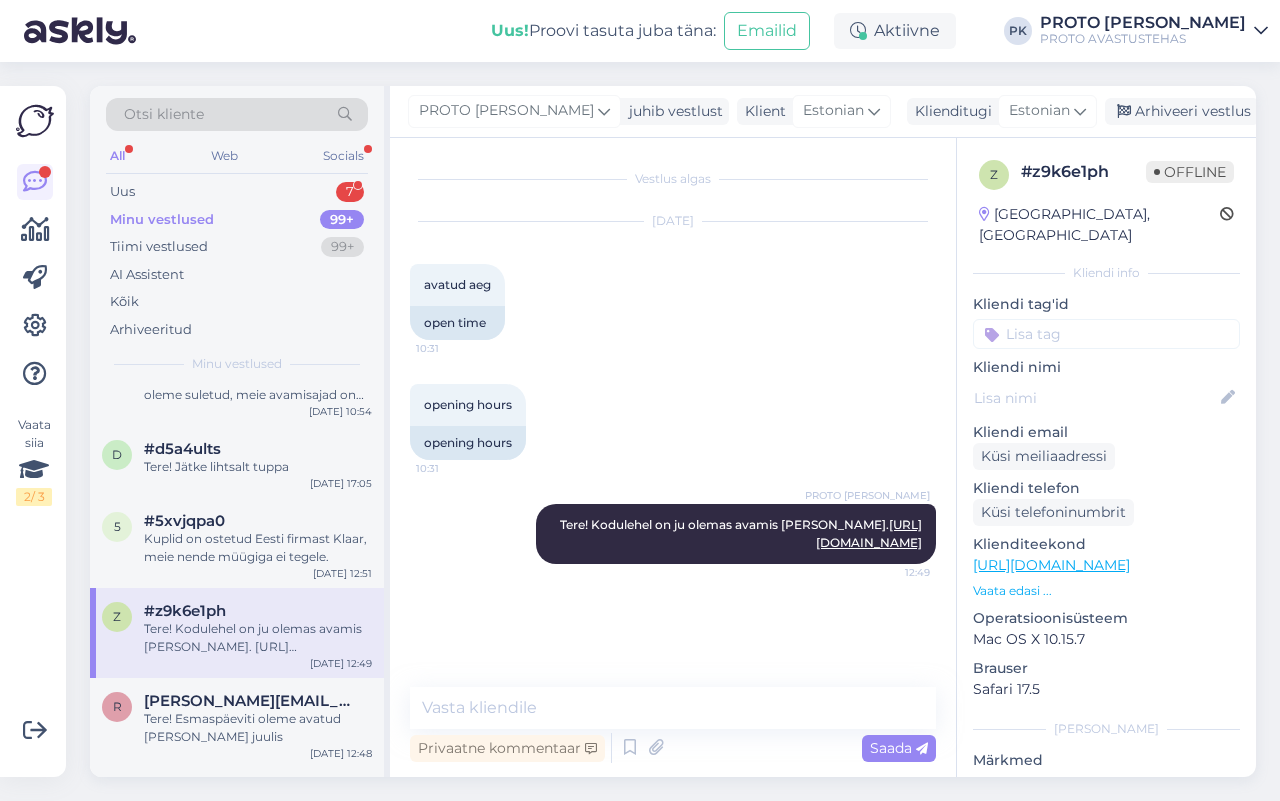 scroll, scrollTop: 750, scrollLeft: 0, axis: vertical 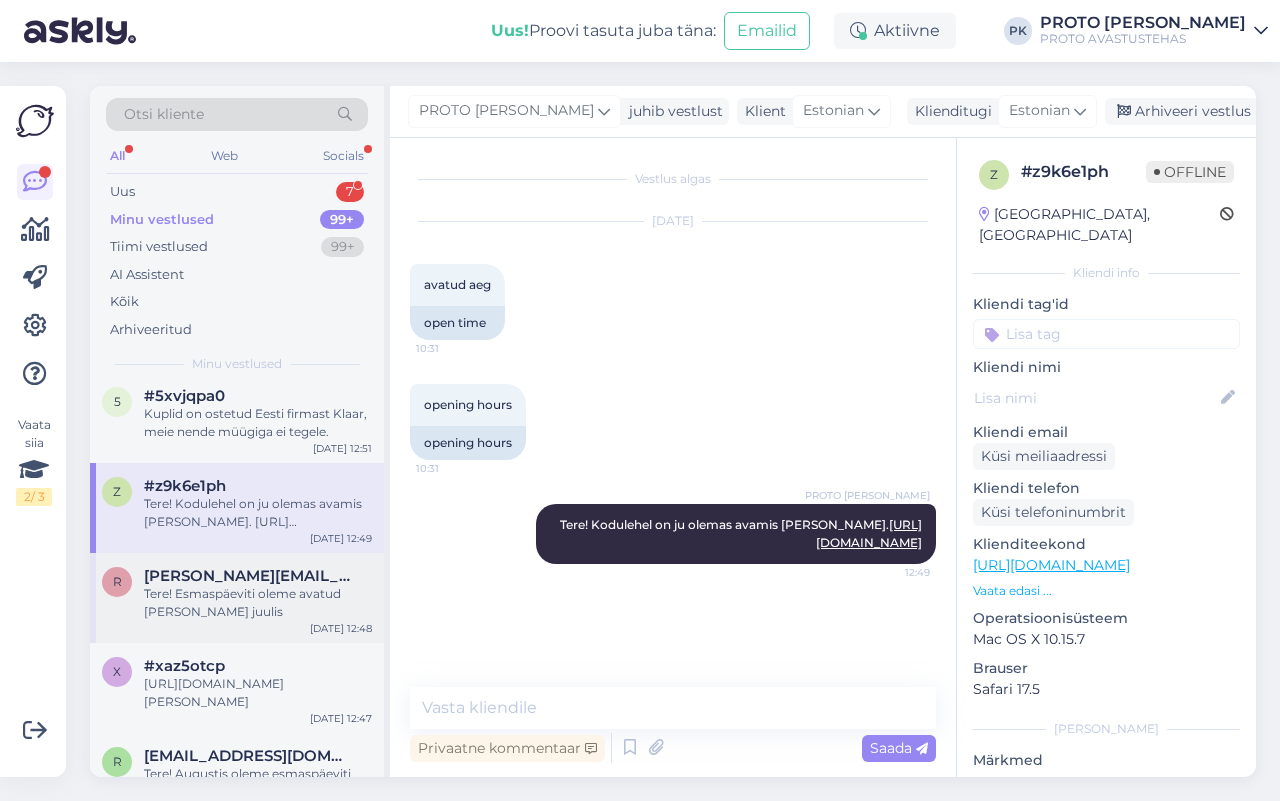 click on "Tere! Esmaspäeviti oleme avatud [PERSON_NAME] juulis" at bounding box center [258, 603] 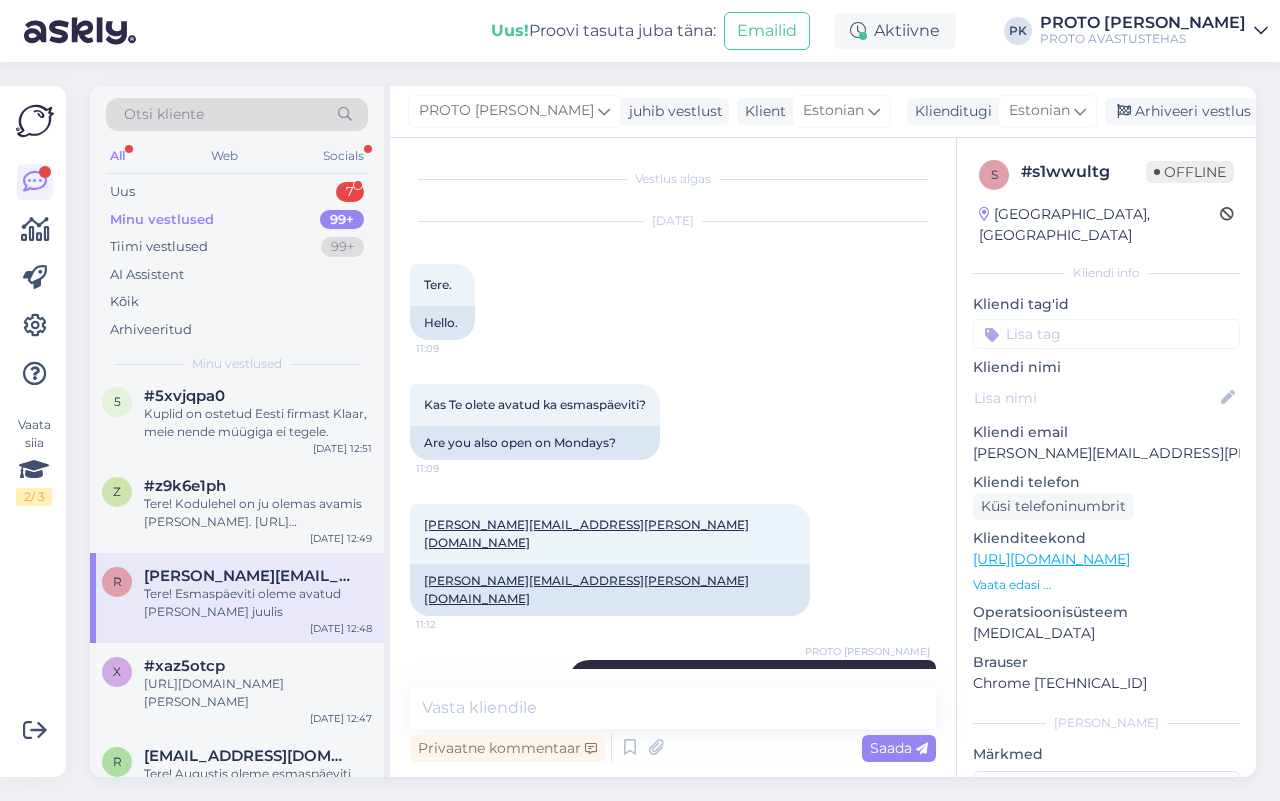 scroll, scrollTop: 18, scrollLeft: 0, axis: vertical 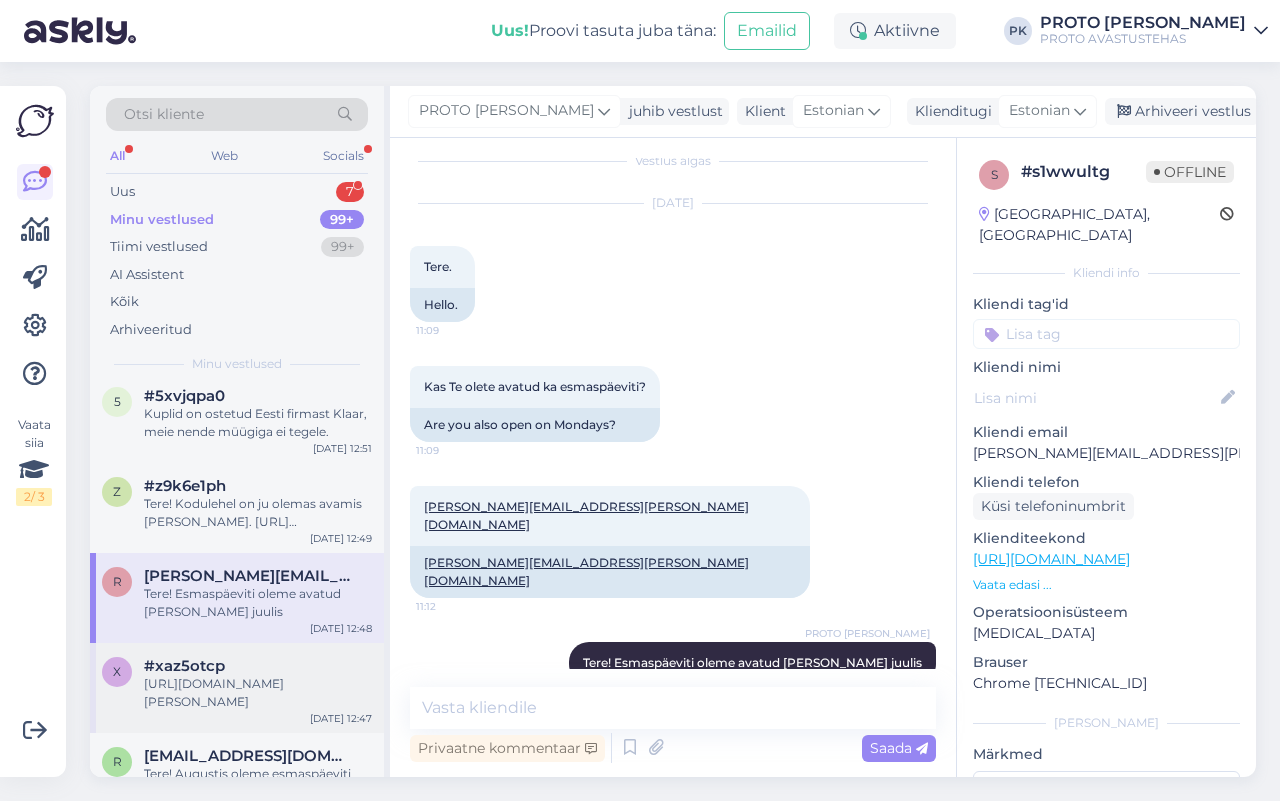 click on "x #xaz5otcp [URL][DOMAIN_NAME][PERSON_NAME] [DATE] 12:47" at bounding box center [237, 688] 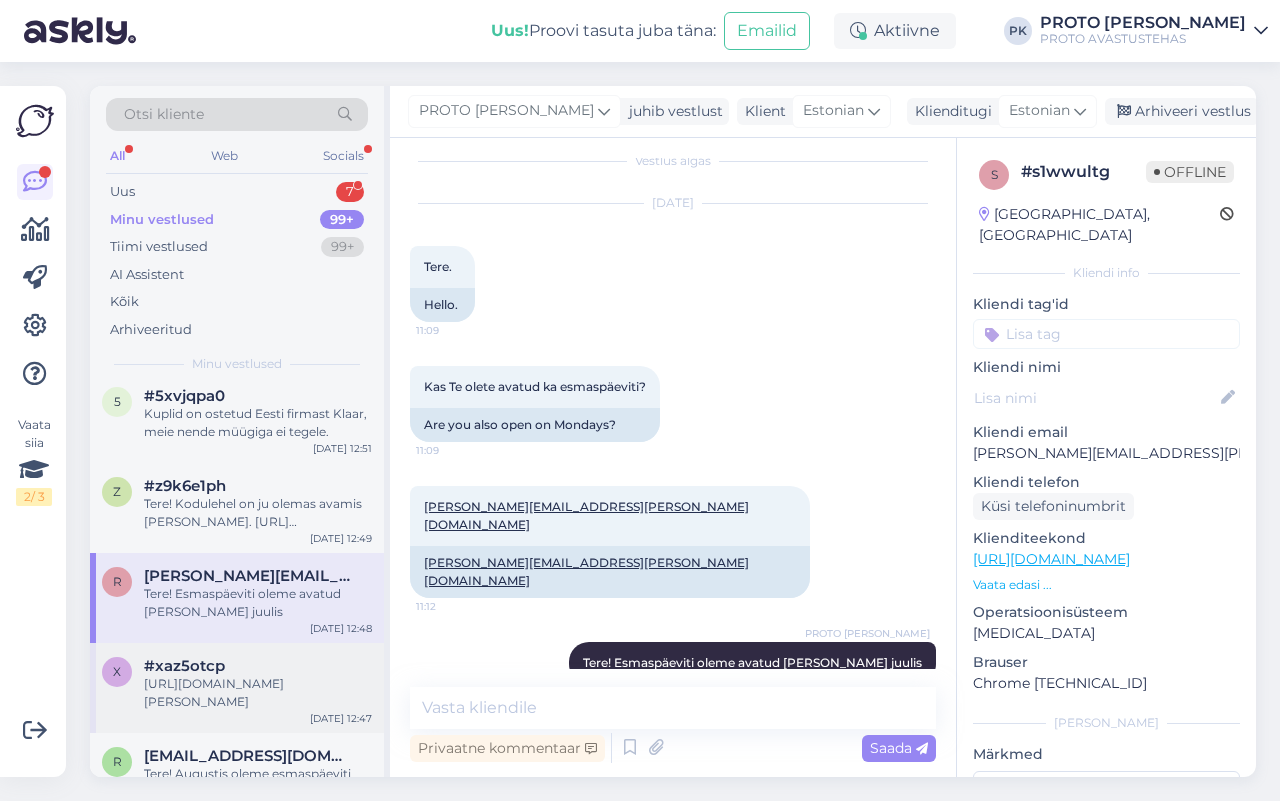 scroll, scrollTop: 0, scrollLeft: 0, axis: both 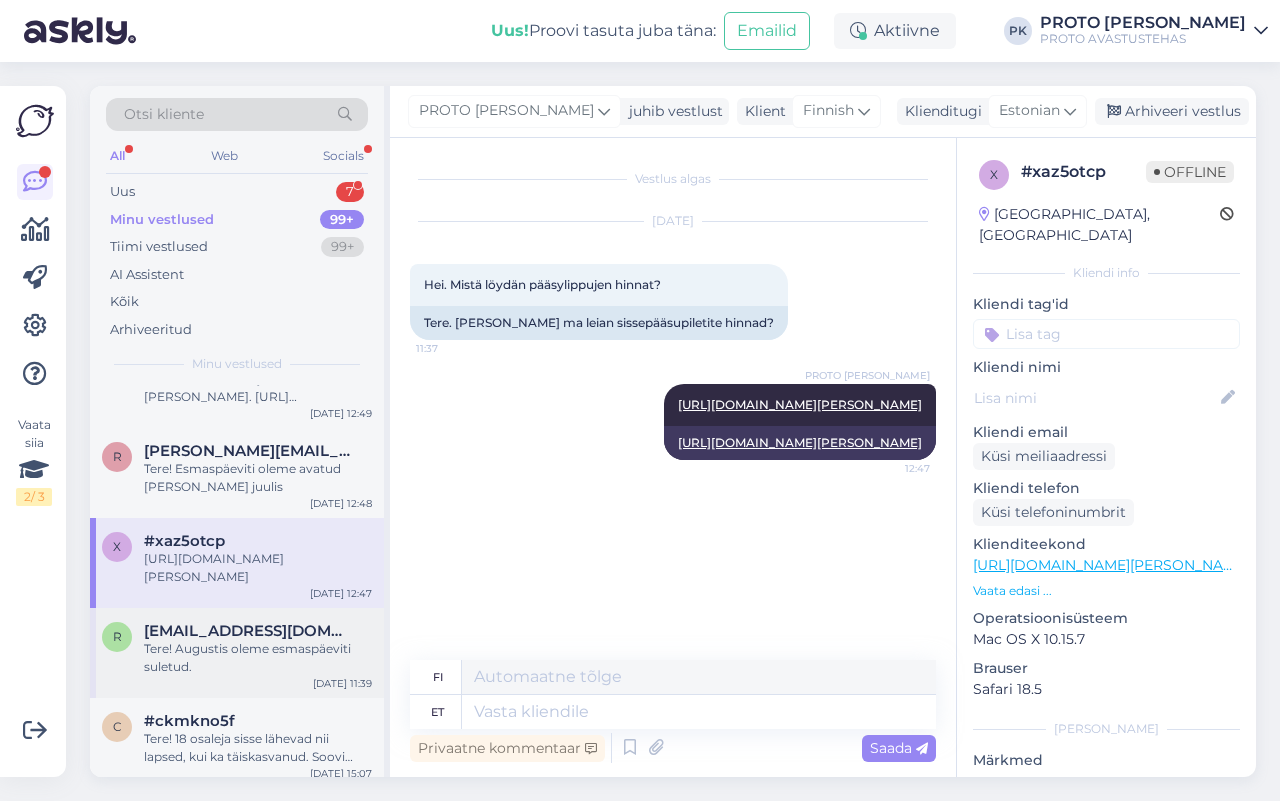 click on "r [EMAIL_ADDRESS][DOMAIN_NAME] Tere! Augustis oleme esmaspäeviti suletud. [DATE] 11:39" at bounding box center (237, 653) 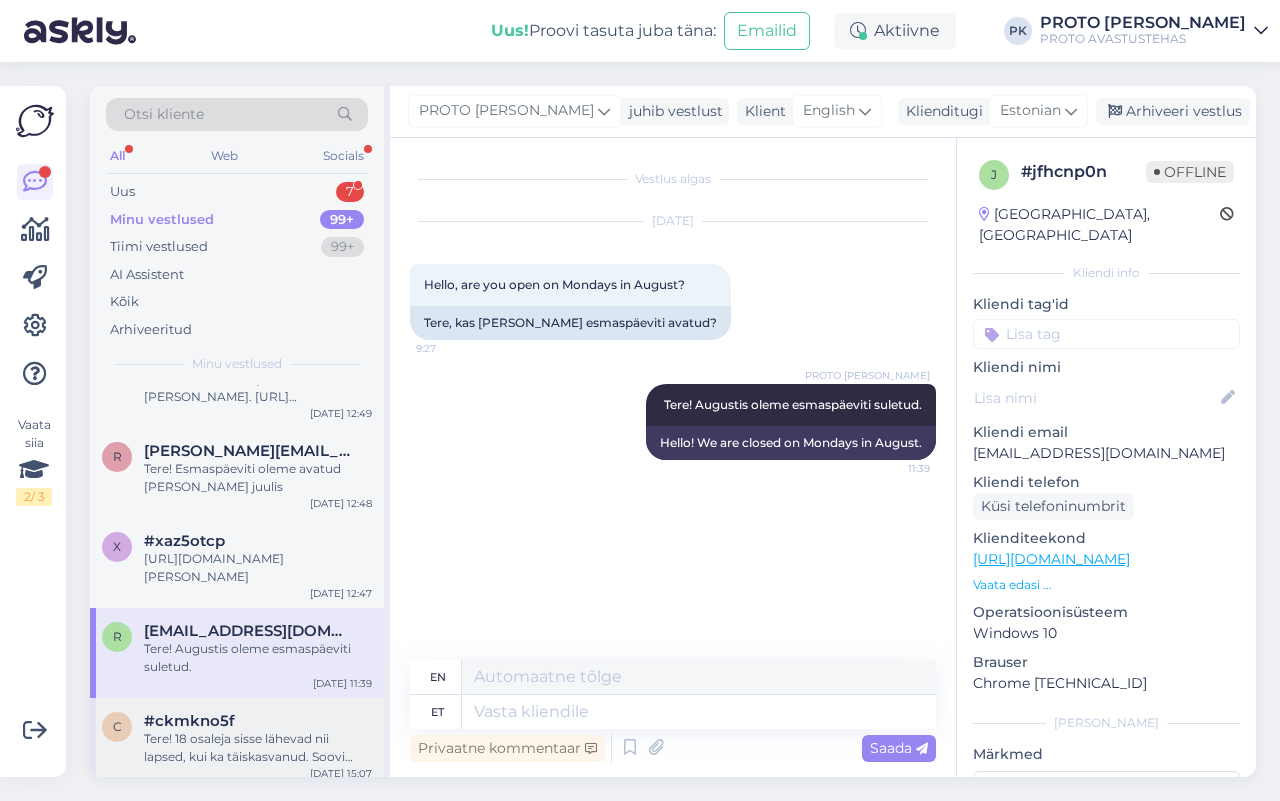 click on "#ckmkno5f" at bounding box center (189, 721) 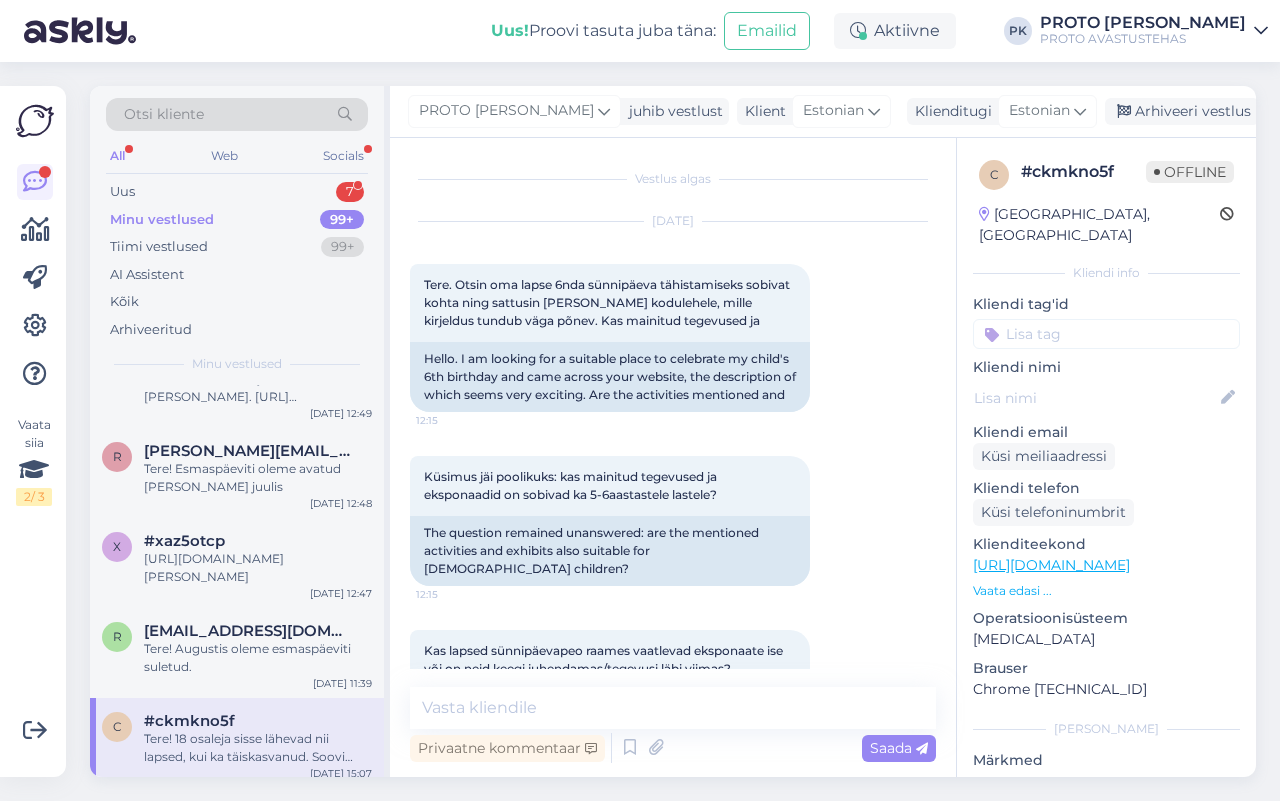 scroll, scrollTop: 727, scrollLeft: 0, axis: vertical 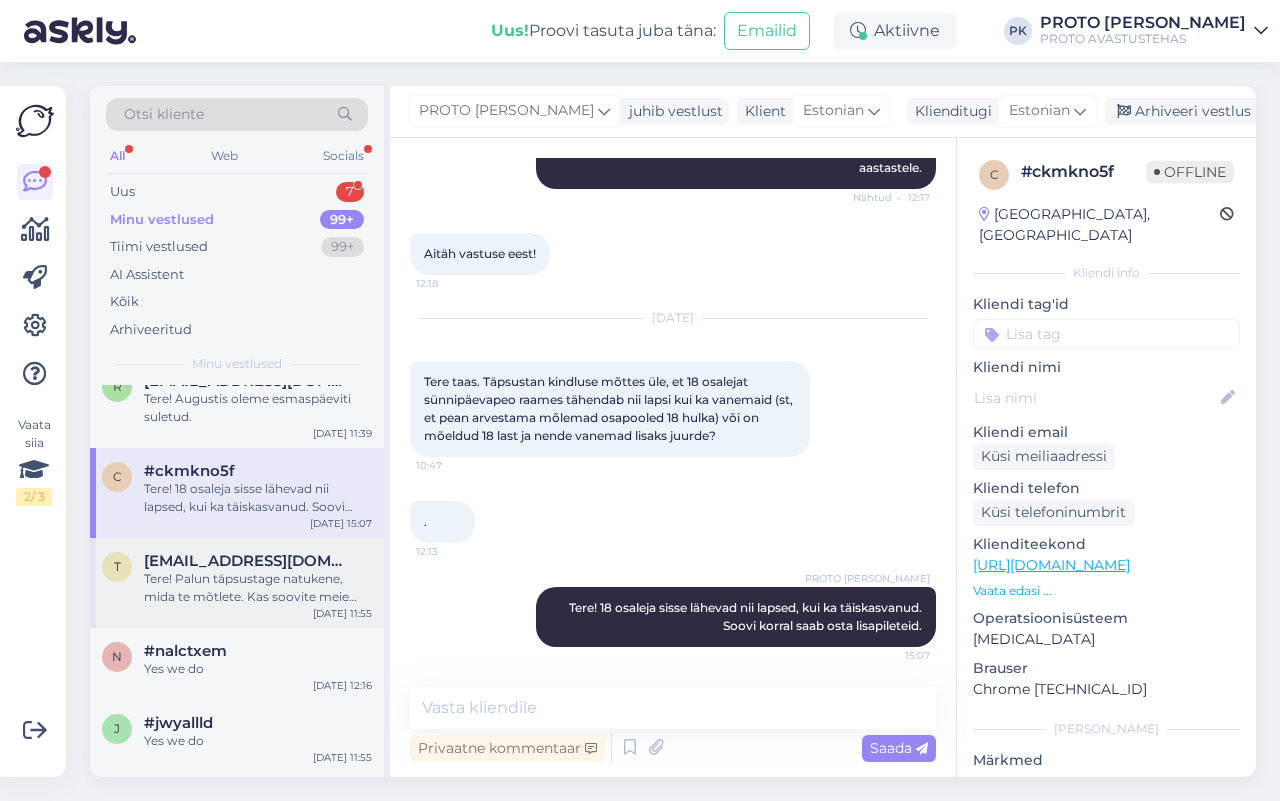 click on "Tere! Palun täpsustage natukene, mida te mõtlete. Kas soovite meie kohvikust Boltiga toitu tellida?" at bounding box center [258, 588] 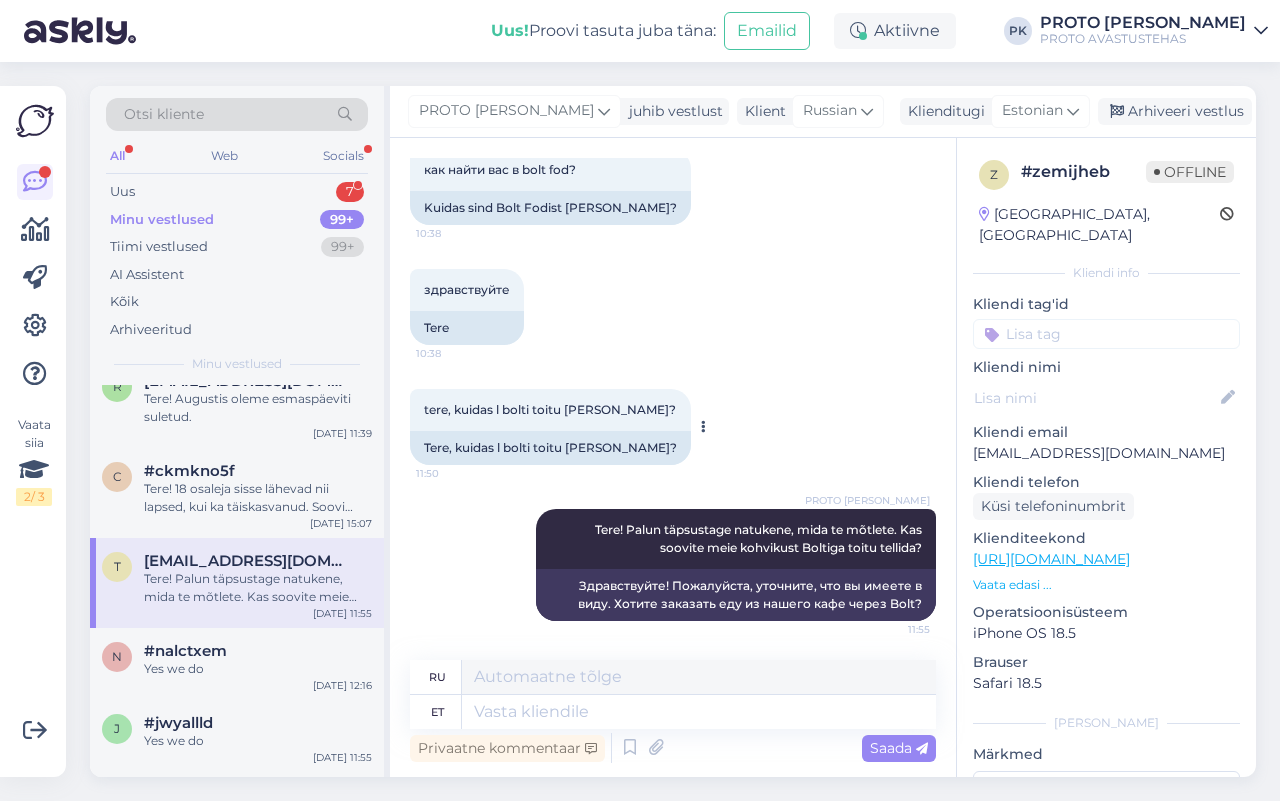 scroll, scrollTop: 0, scrollLeft: 0, axis: both 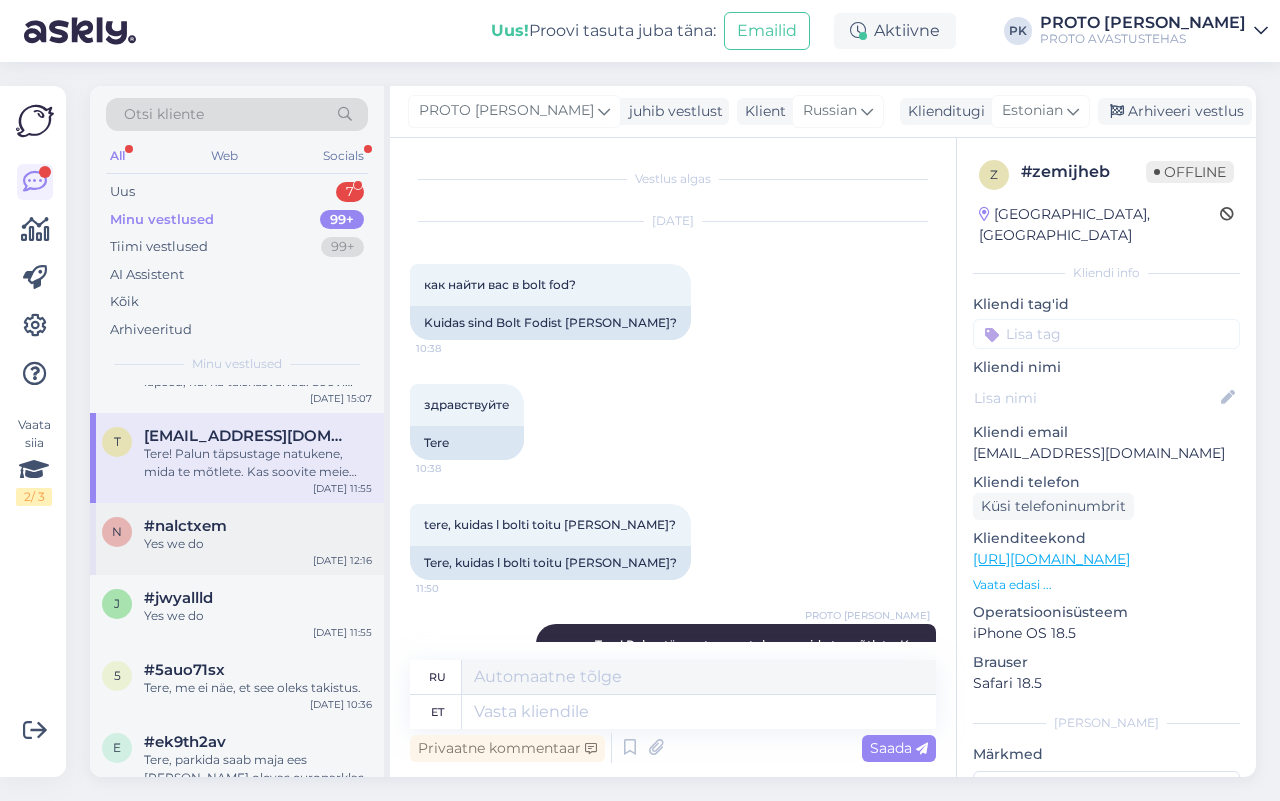 click on "Yes we do" at bounding box center [258, 544] 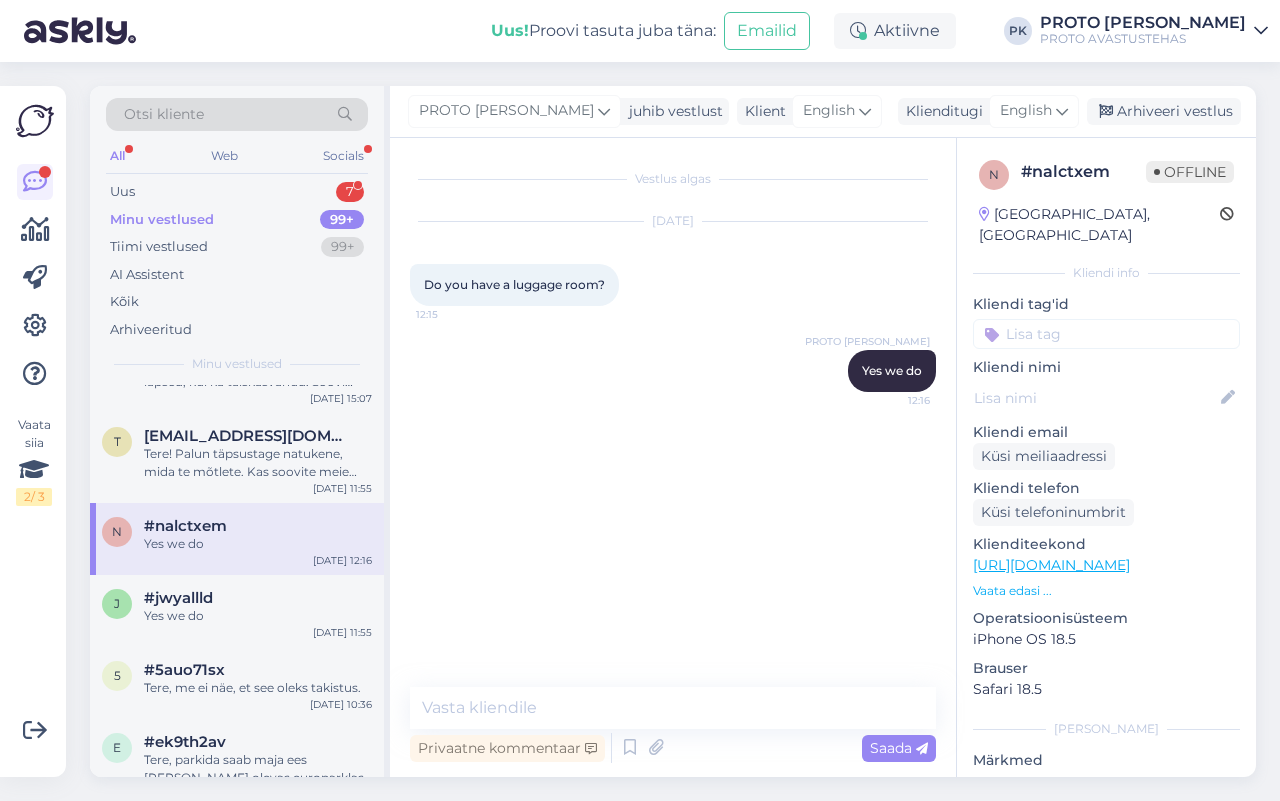 click on "n #nalctxem Yes we do [DATE] 12:16" at bounding box center [237, 539] 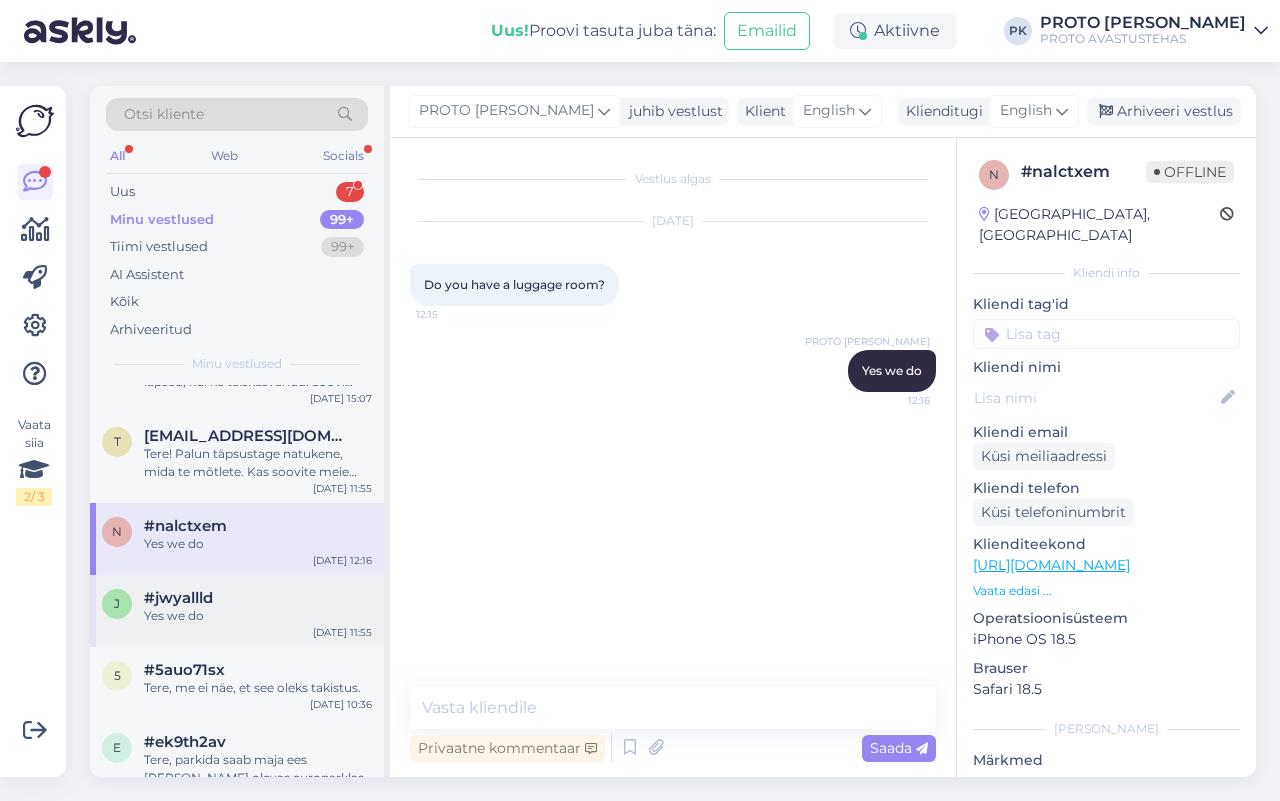 click on "Yes we do" at bounding box center (258, 616) 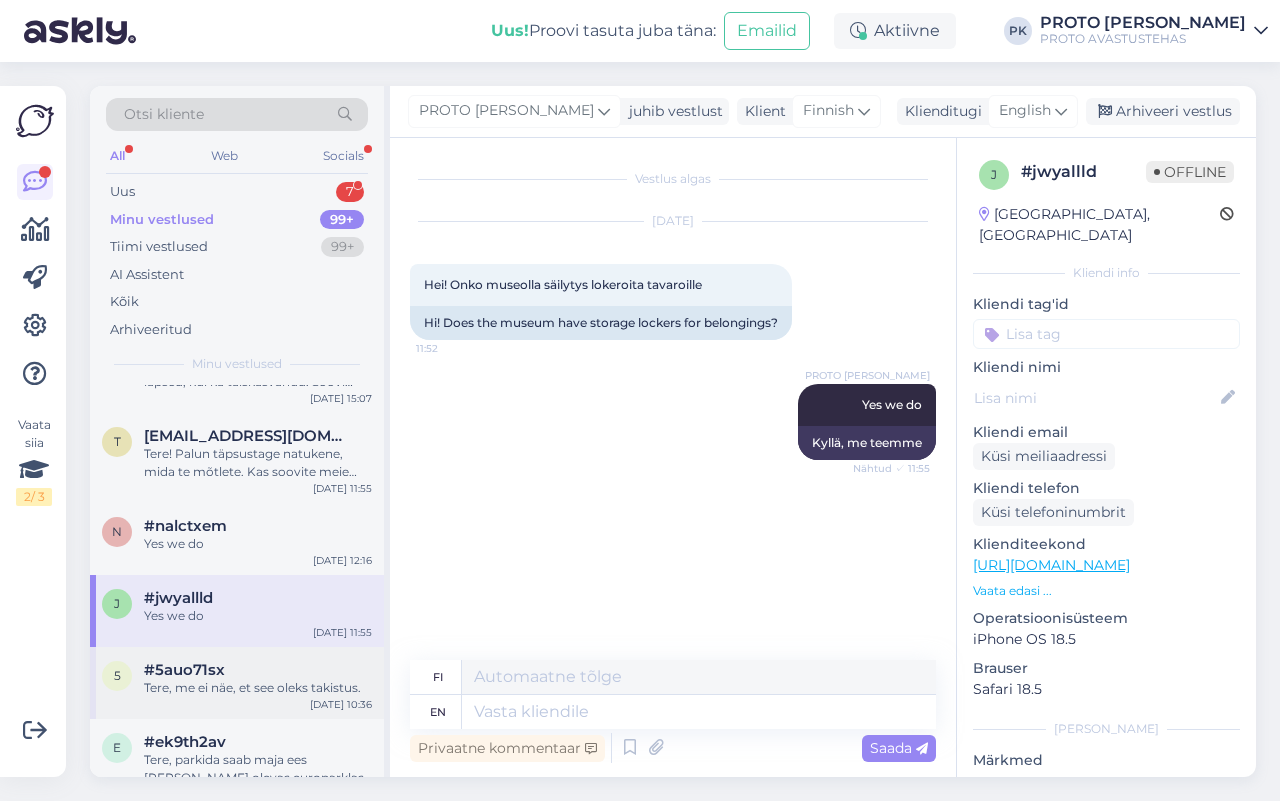 click on "#5auo71sx" at bounding box center [258, 670] 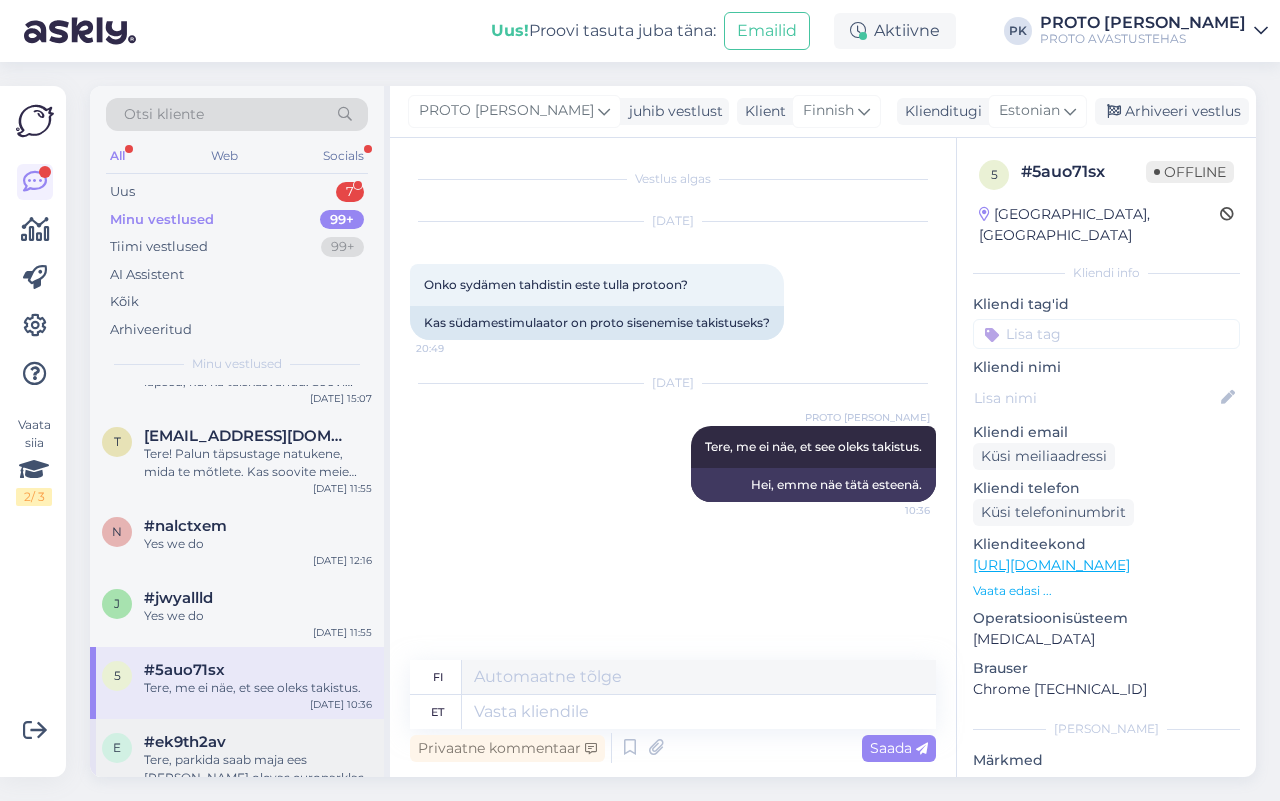 click on "Tere, parkida saab maja ees [PERSON_NAME] olevas europarklas." at bounding box center (258, 769) 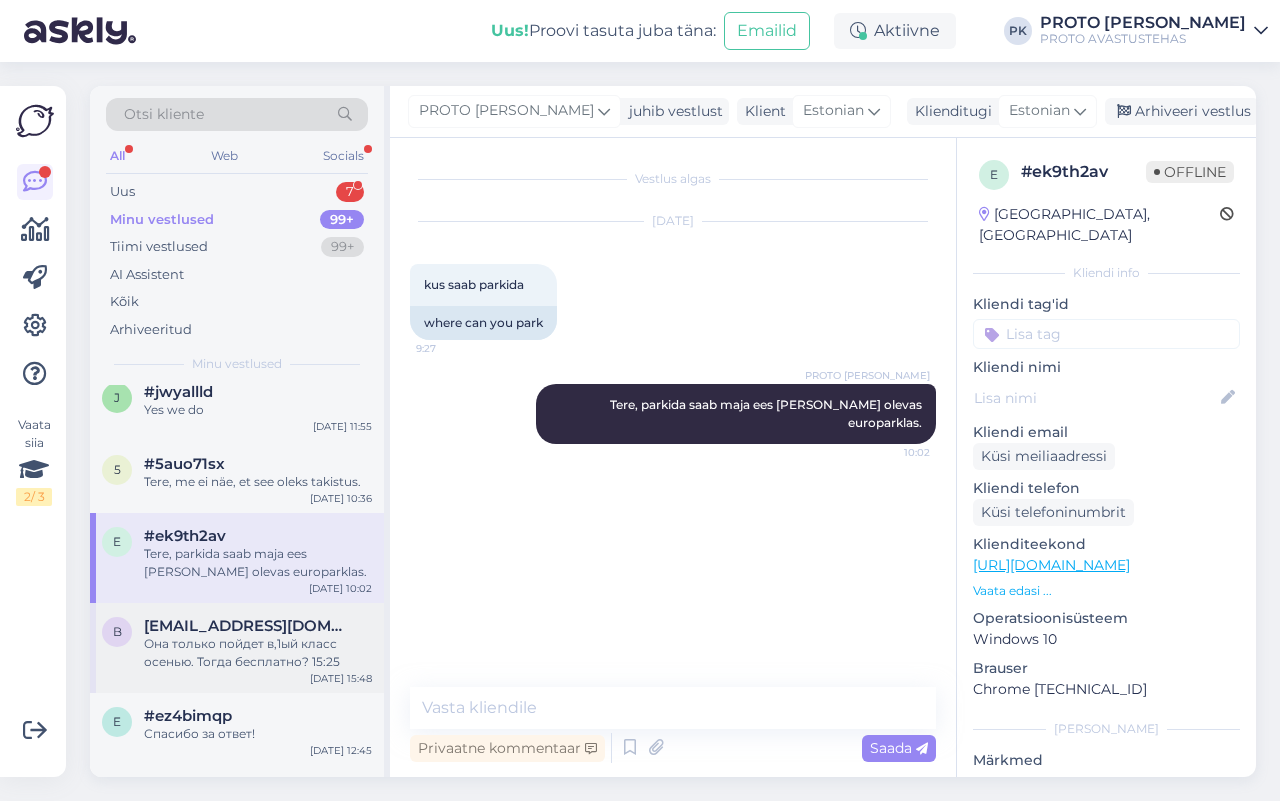 scroll, scrollTop: 1500, scrollLeft: 0, axis: vertical 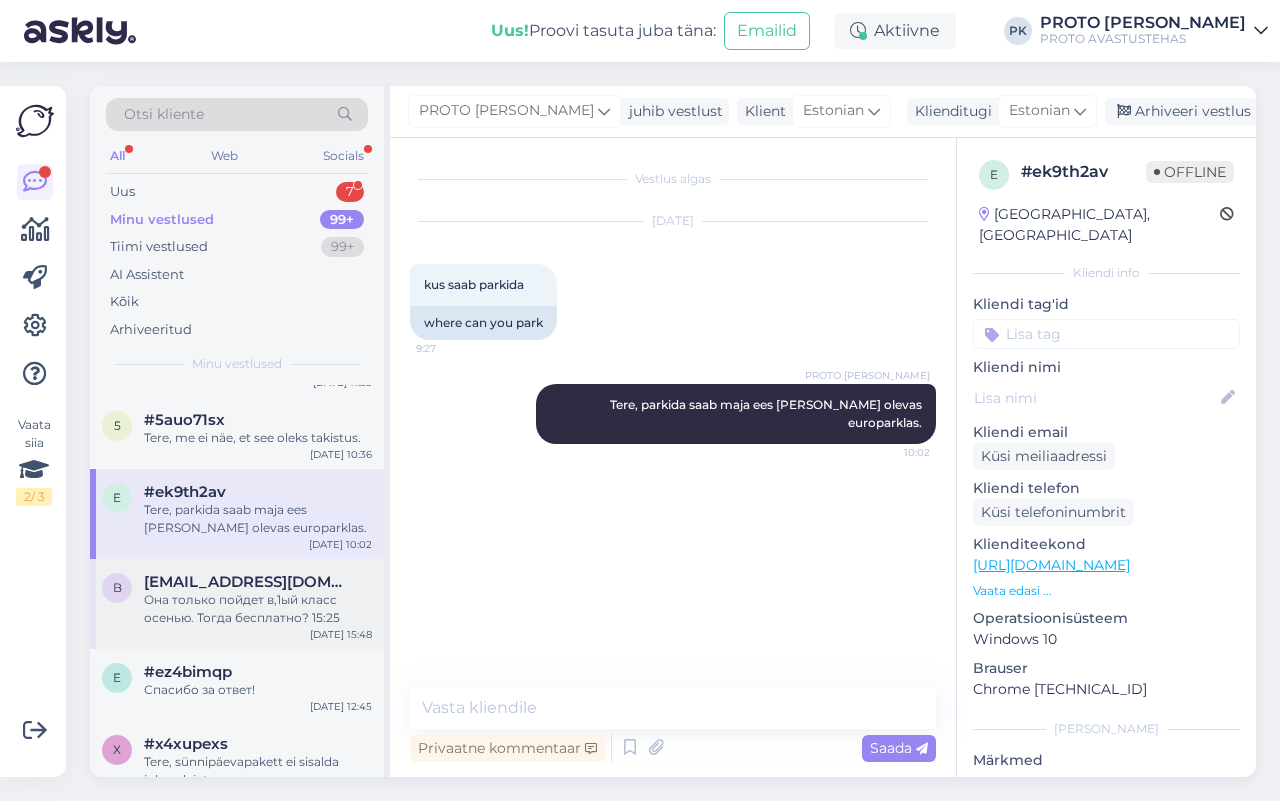 click on "Она только пойдет в,1ый класс осенью. Тогда бесплатно?
15:25" at bounding box center [258, 609] 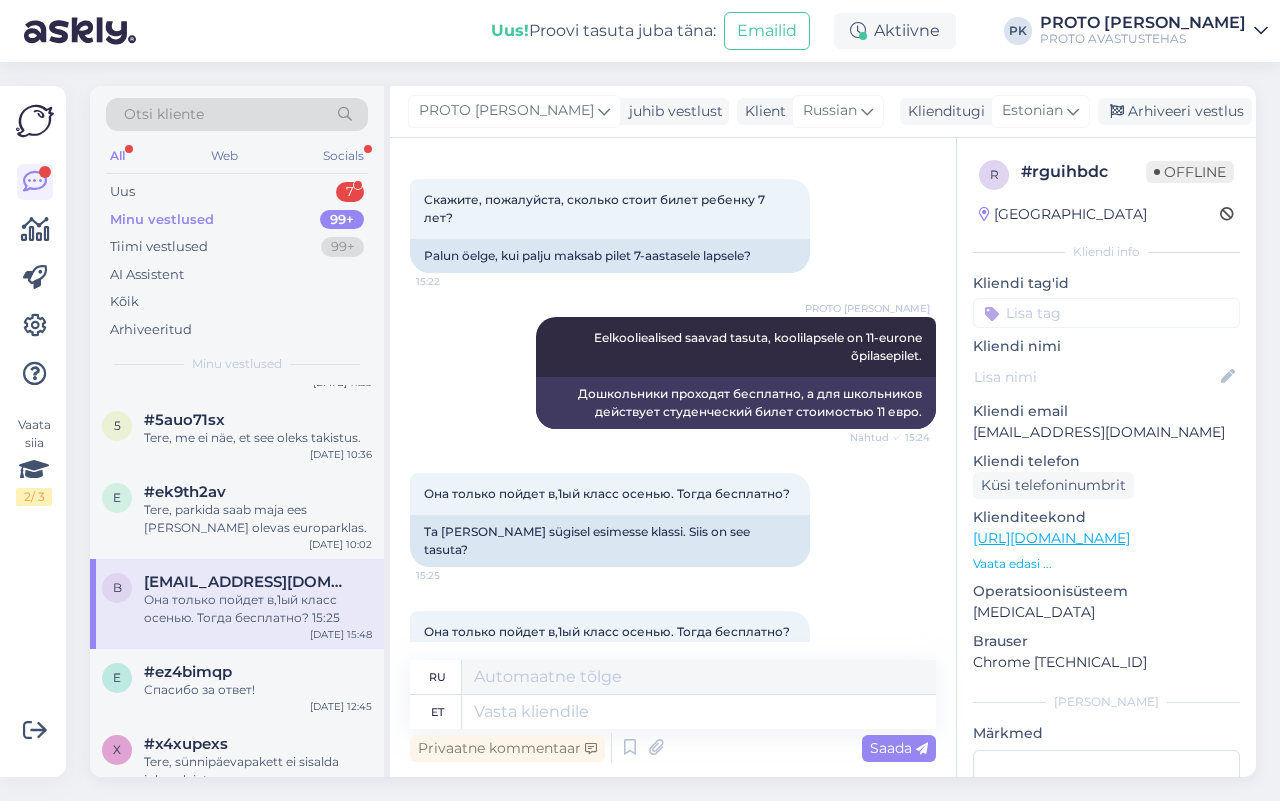 scroll, scrollTop: 168, scrollLeft: 0, axis: vertical 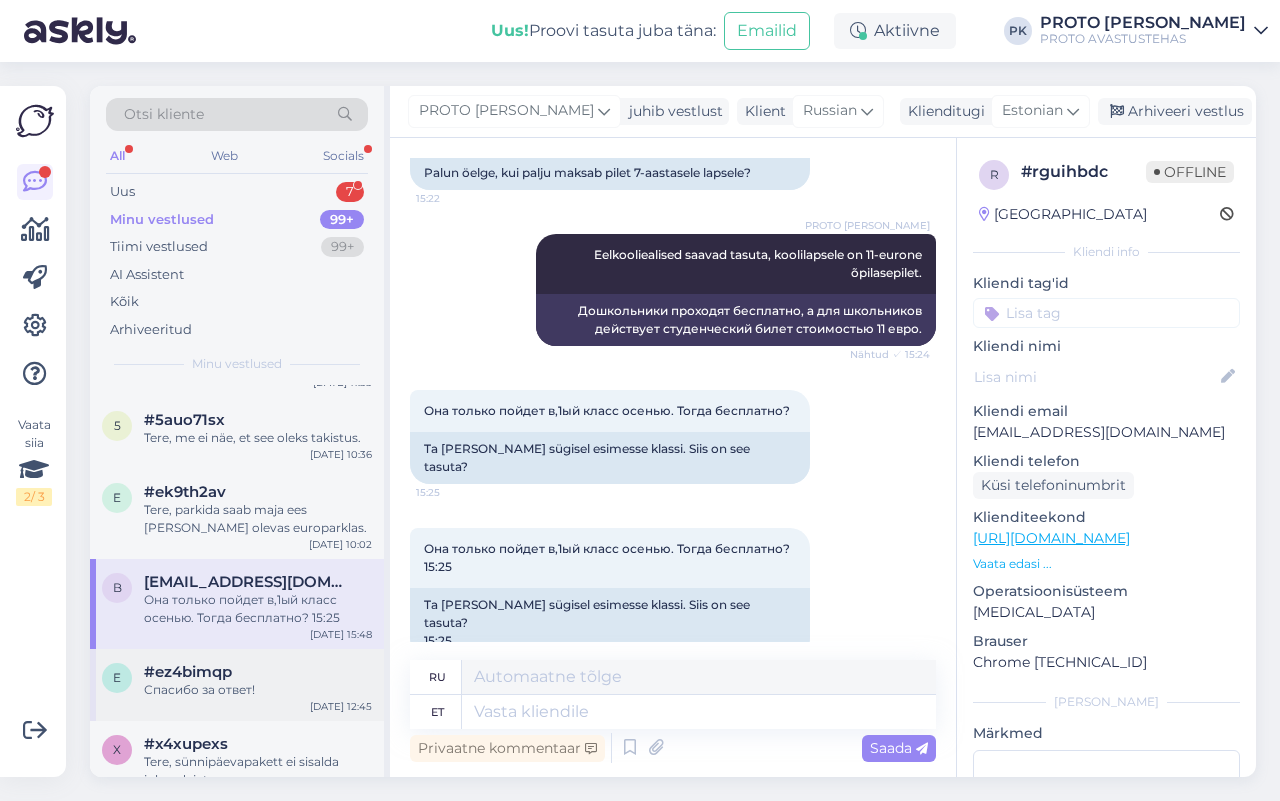 click on "#ez4bimqp" at bounding box center (188, 672) 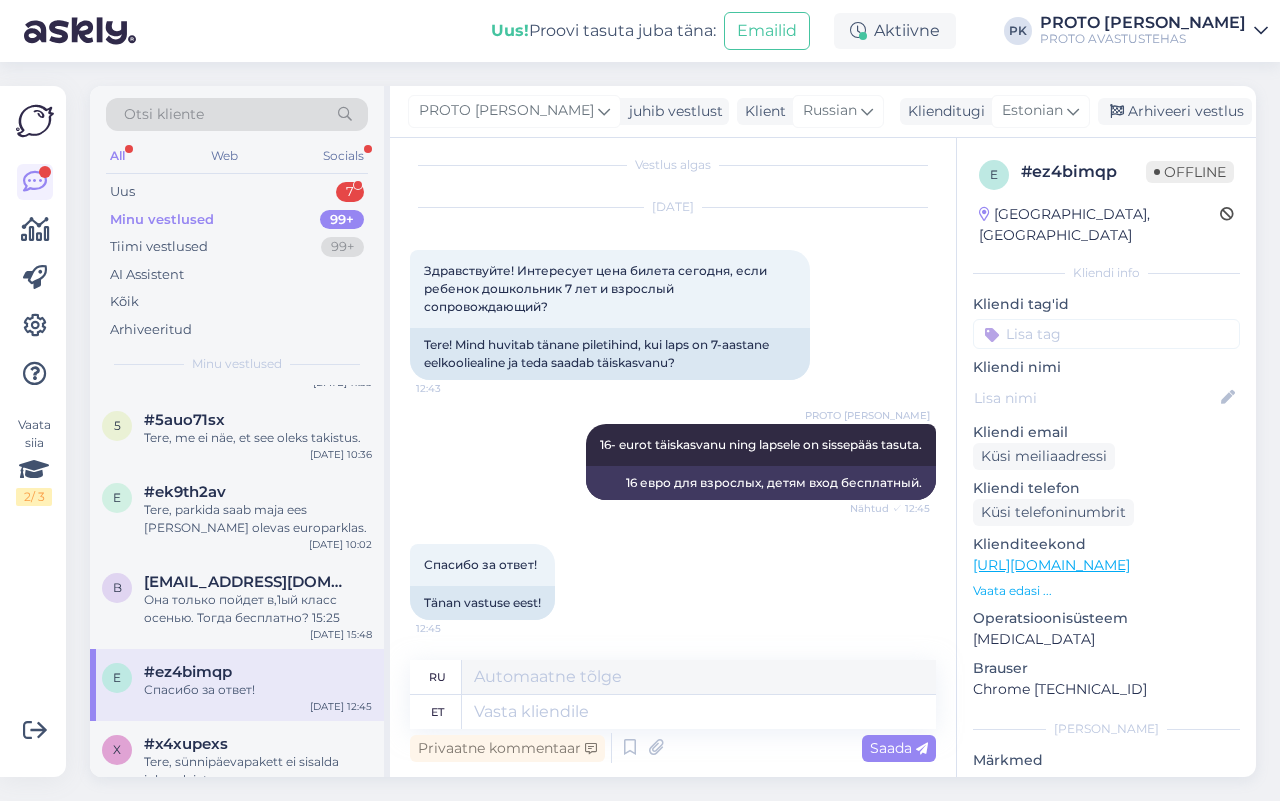 scroll, scrollTop: 13, scrollLeft: 0, axis: vertical 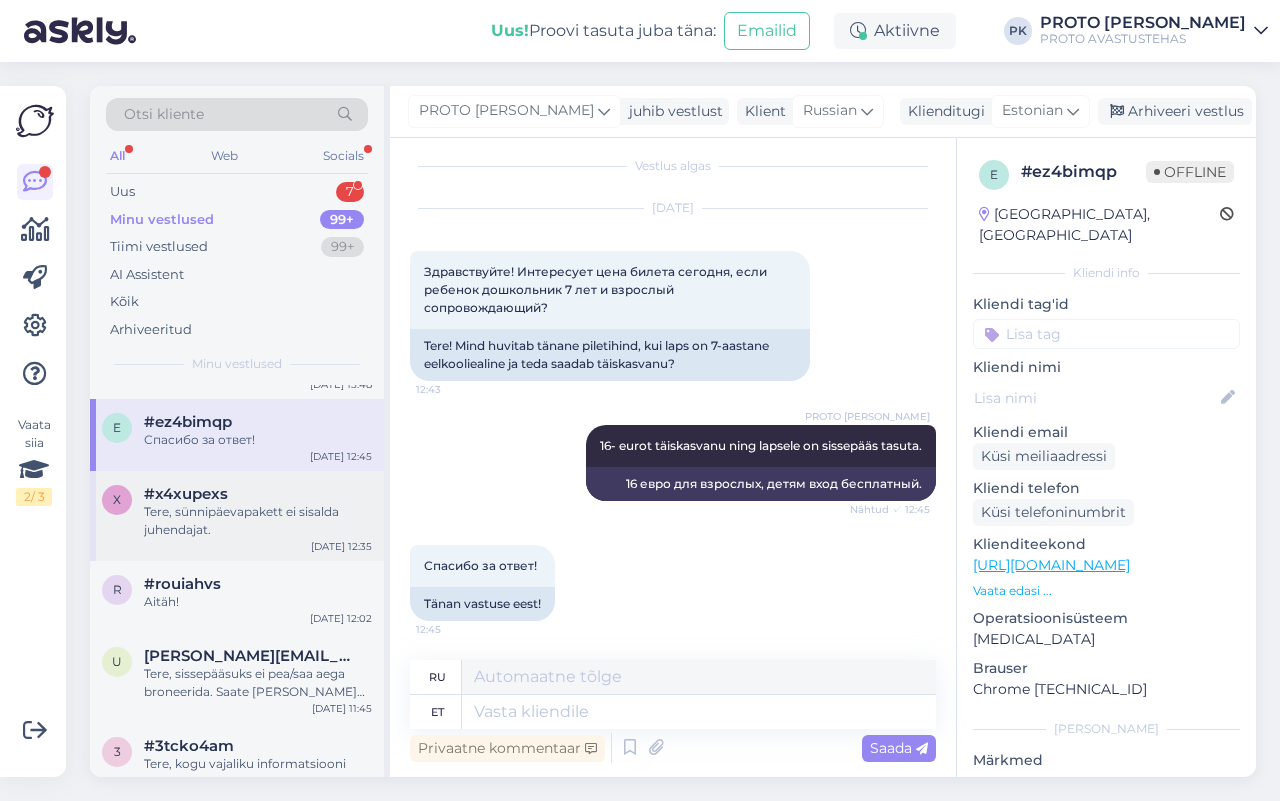 click on "Tere, sünnipäevapakett ei sisalda juhendajat." at bounding box center [258, 521] 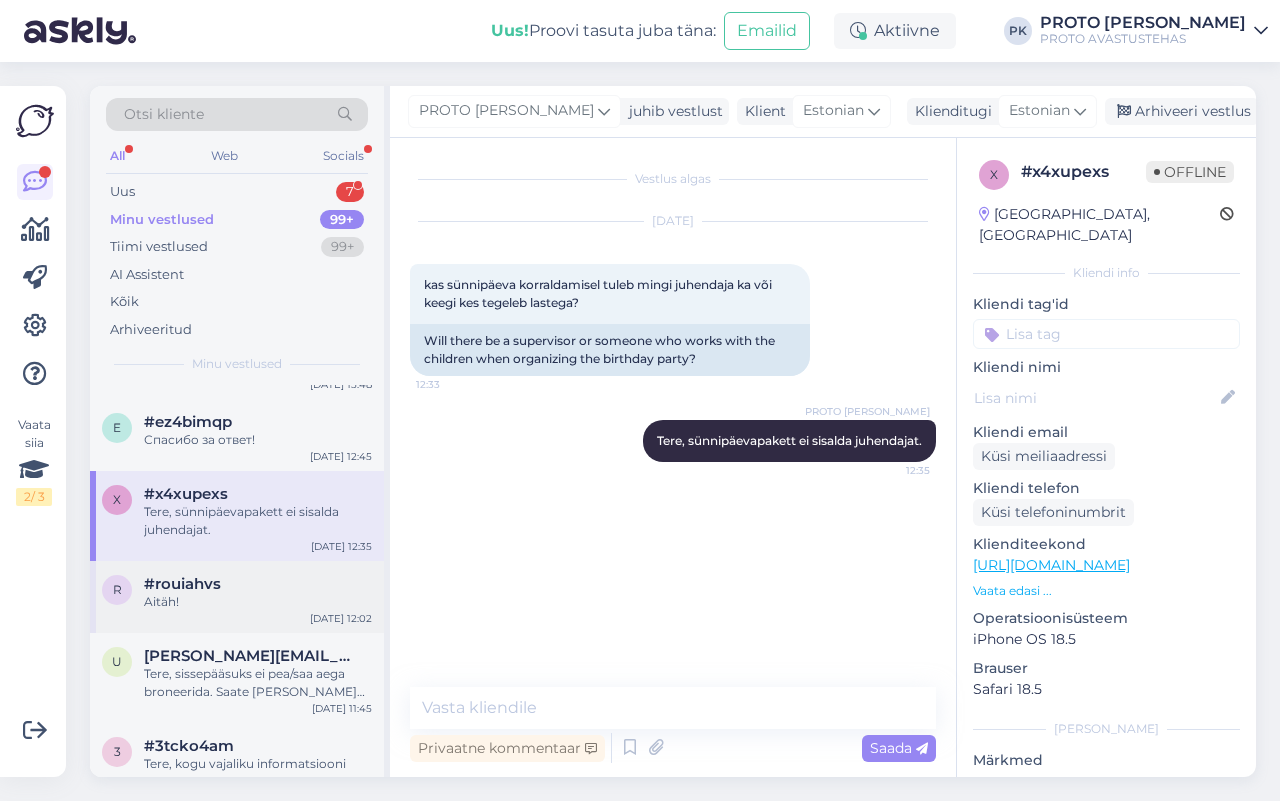 click on "Aitäh!" at bounding box center (258, 602) 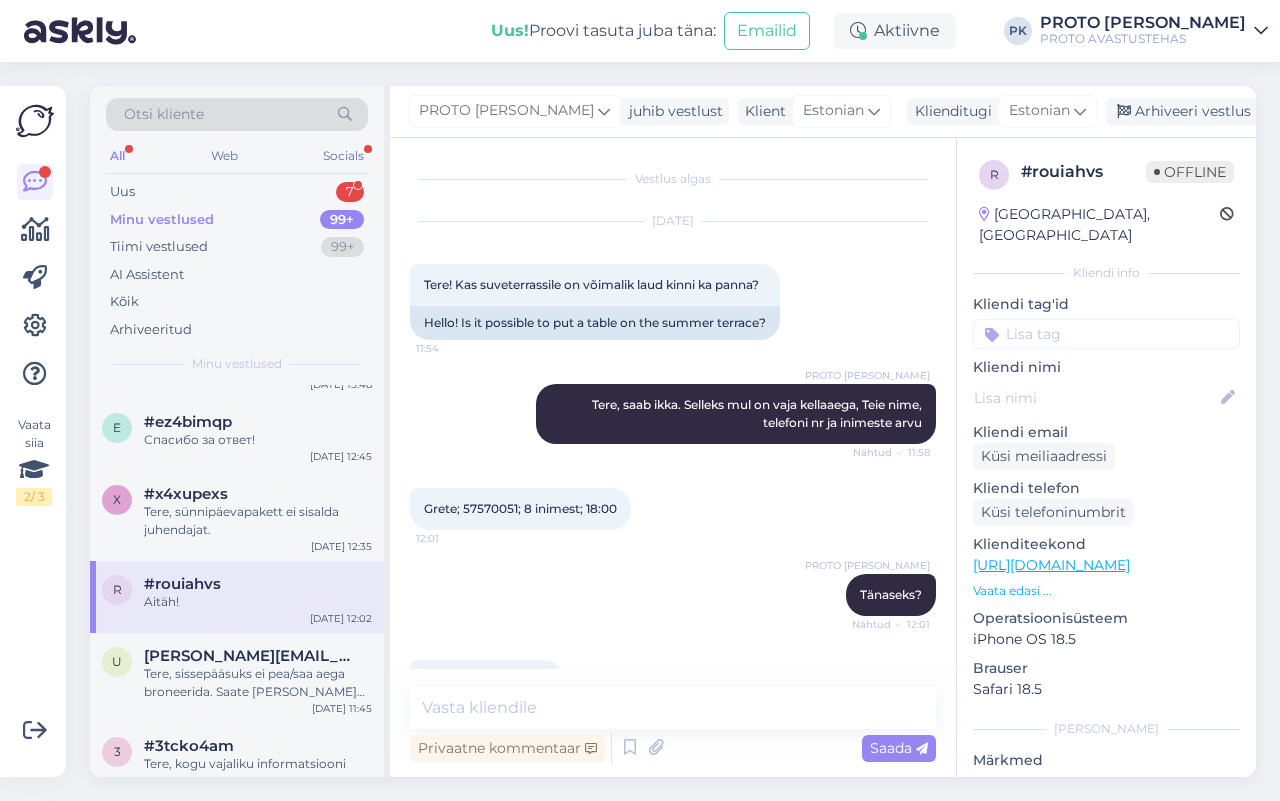 scroll, scrollTop: 226, scrollLeft: 0, axis: vertical 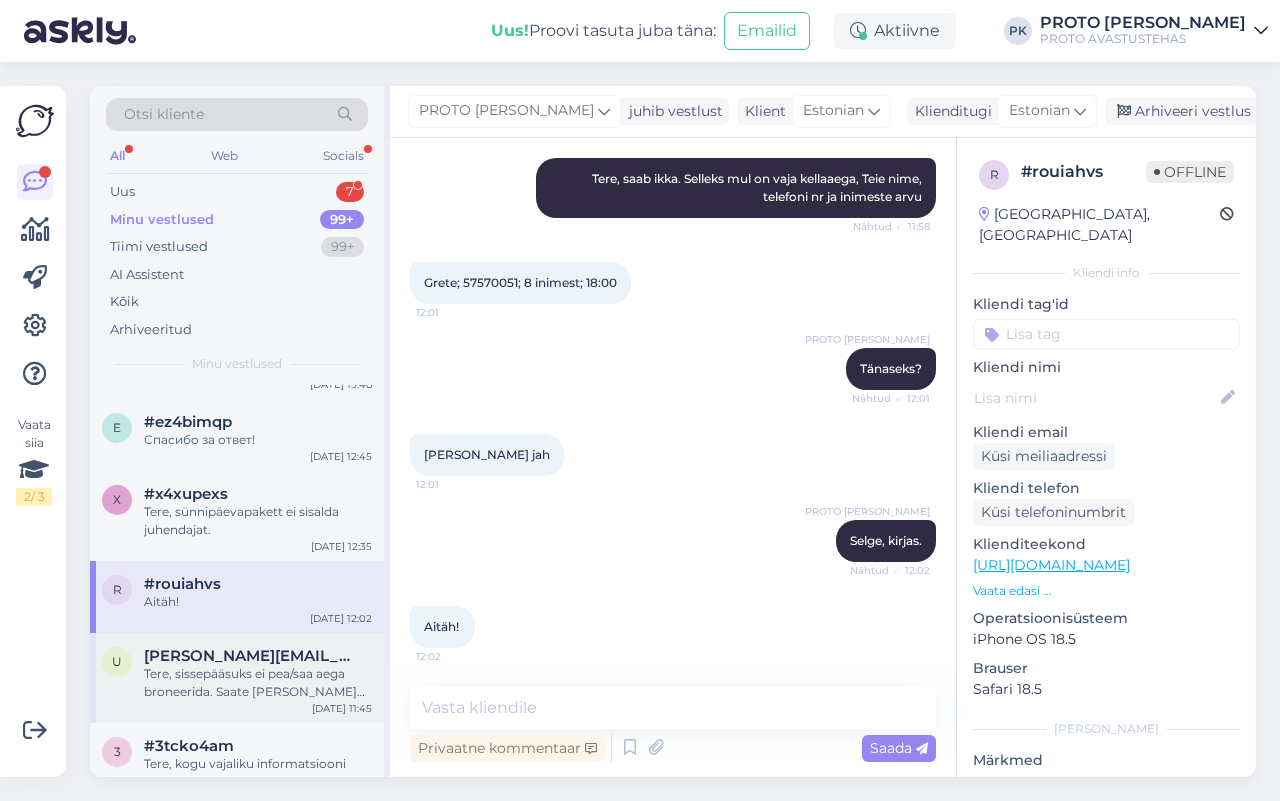 click on "Tere, sissepääsuks ei pea/saa aega broneerida. Saate [PERSON_NAME] sobilikul ajal." at bounding box center [258, 683] 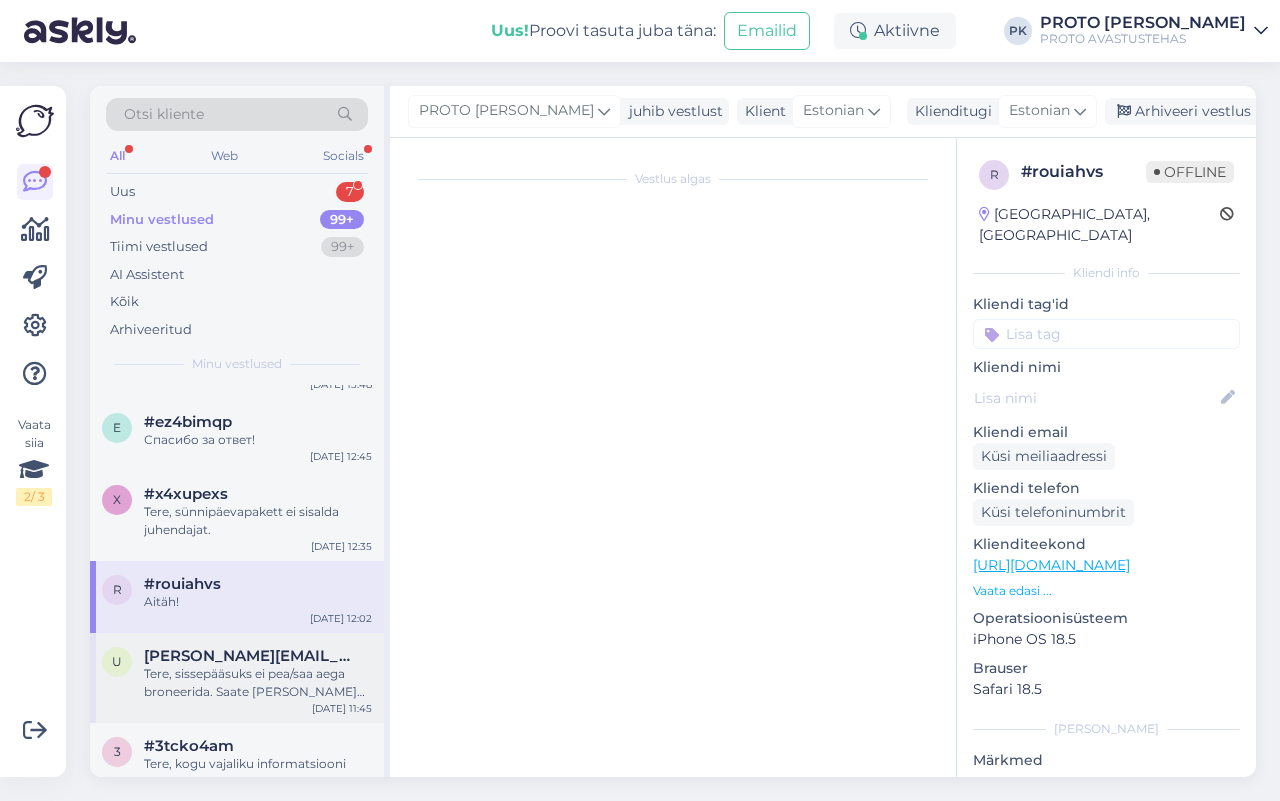 scroll, scrollTop: 625, scrollLeft: 0, axis: vertical 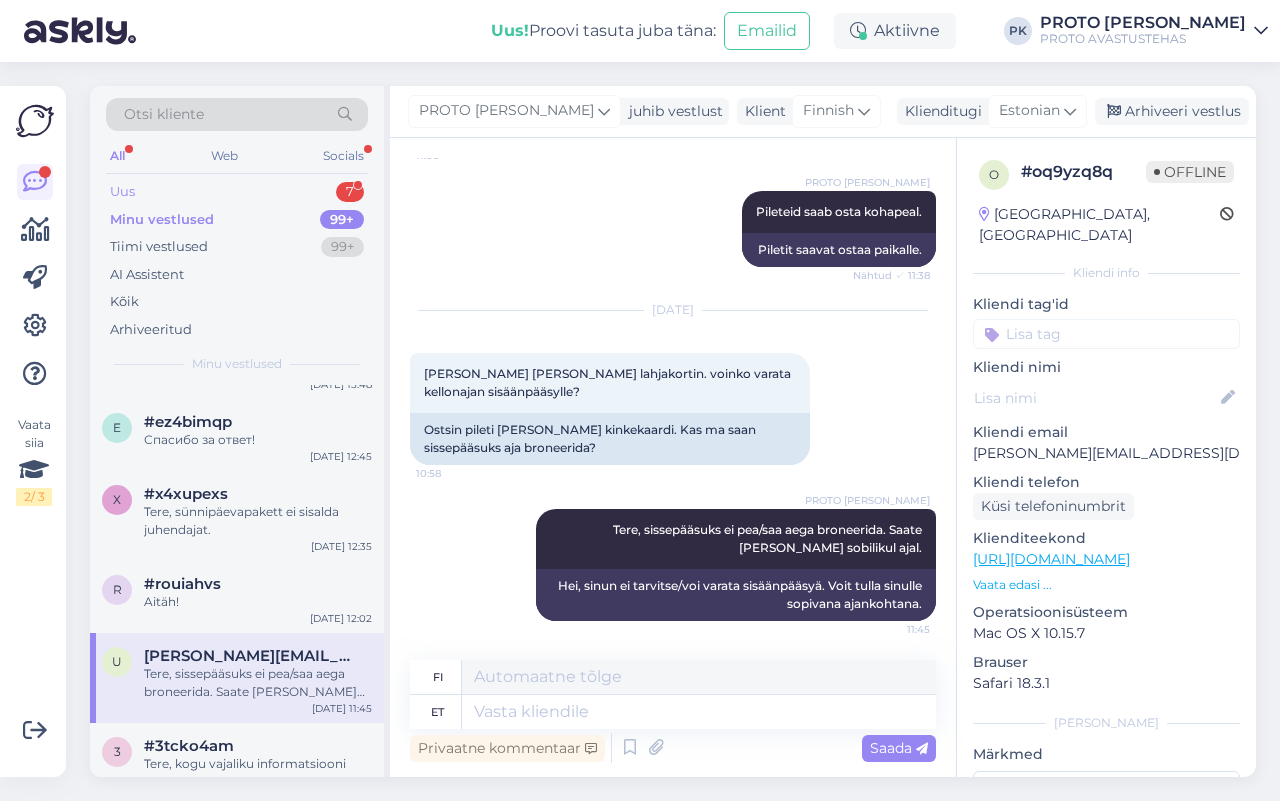 click on "Uus" at bounding box center (122, 192) 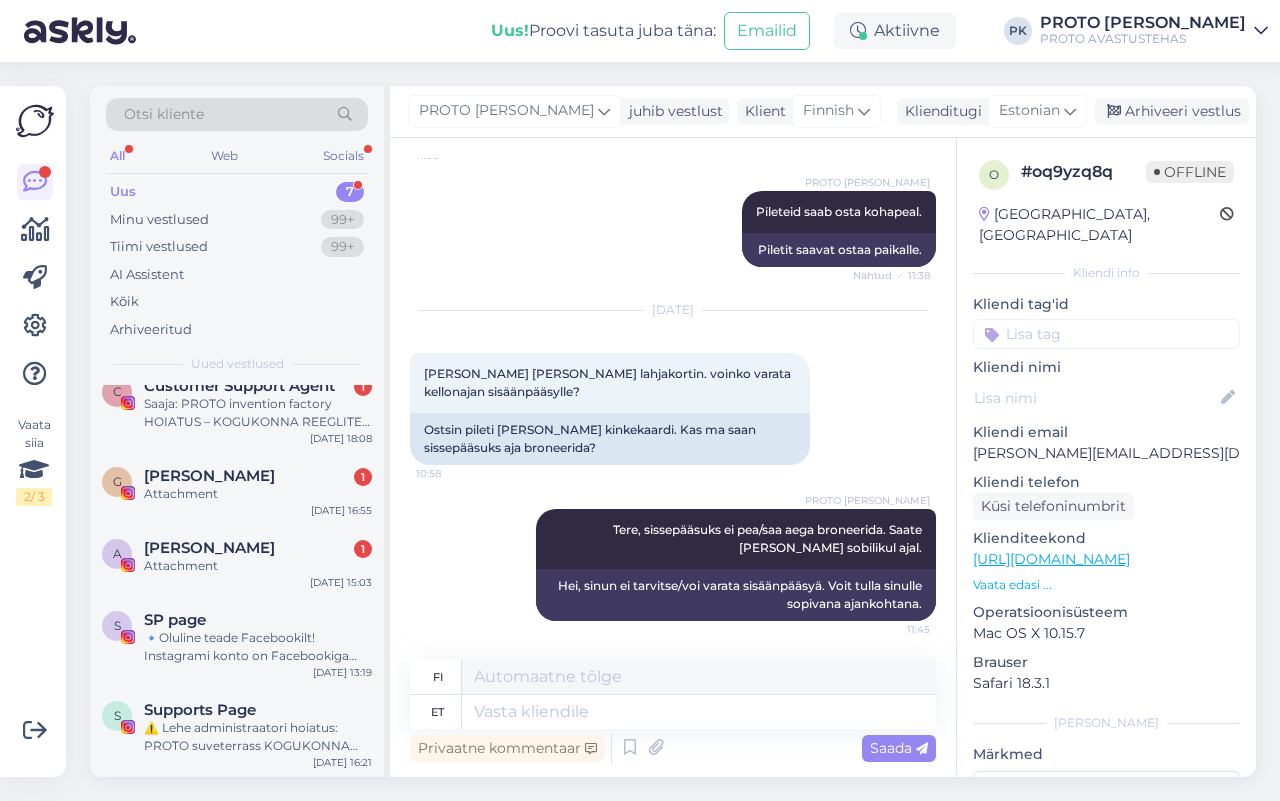 scroll, scrollTop: 0, scrollLeft: 0, axis: both 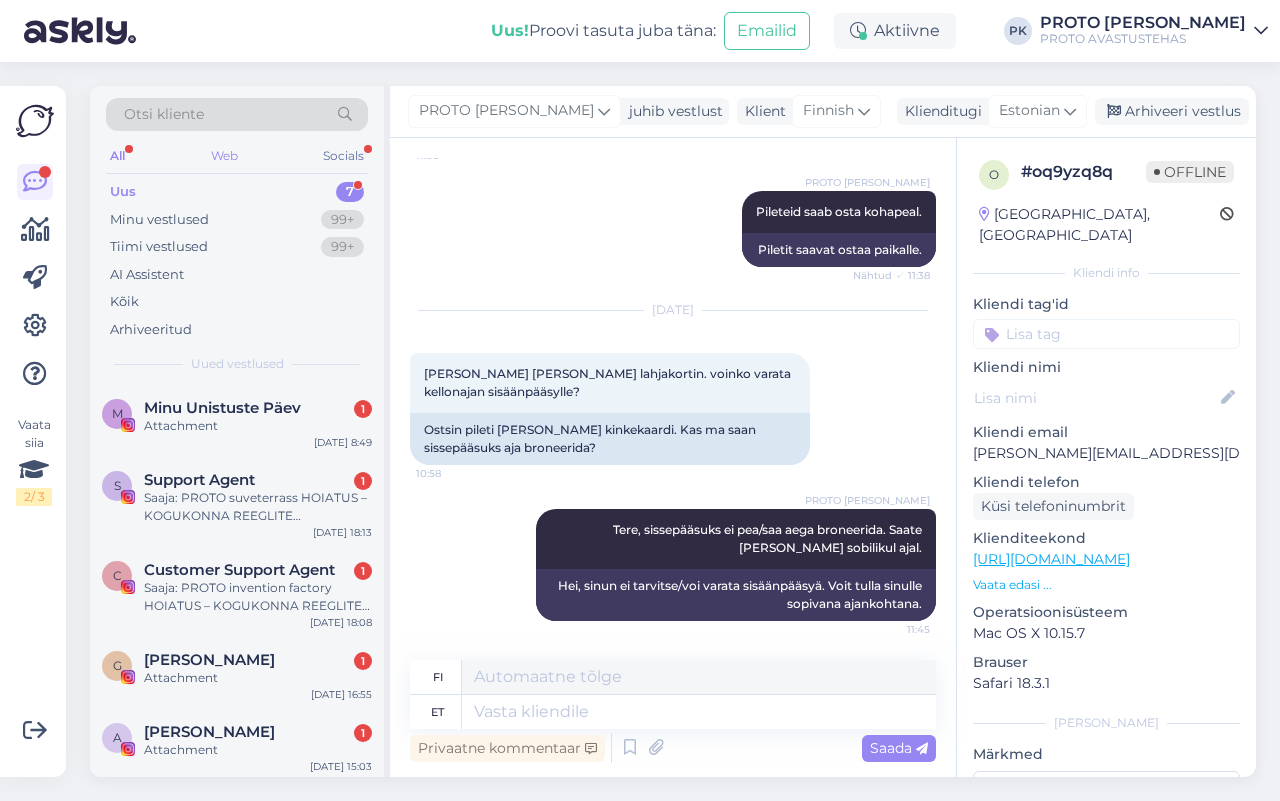 click on "Web" at bounding box center (224, 156) 